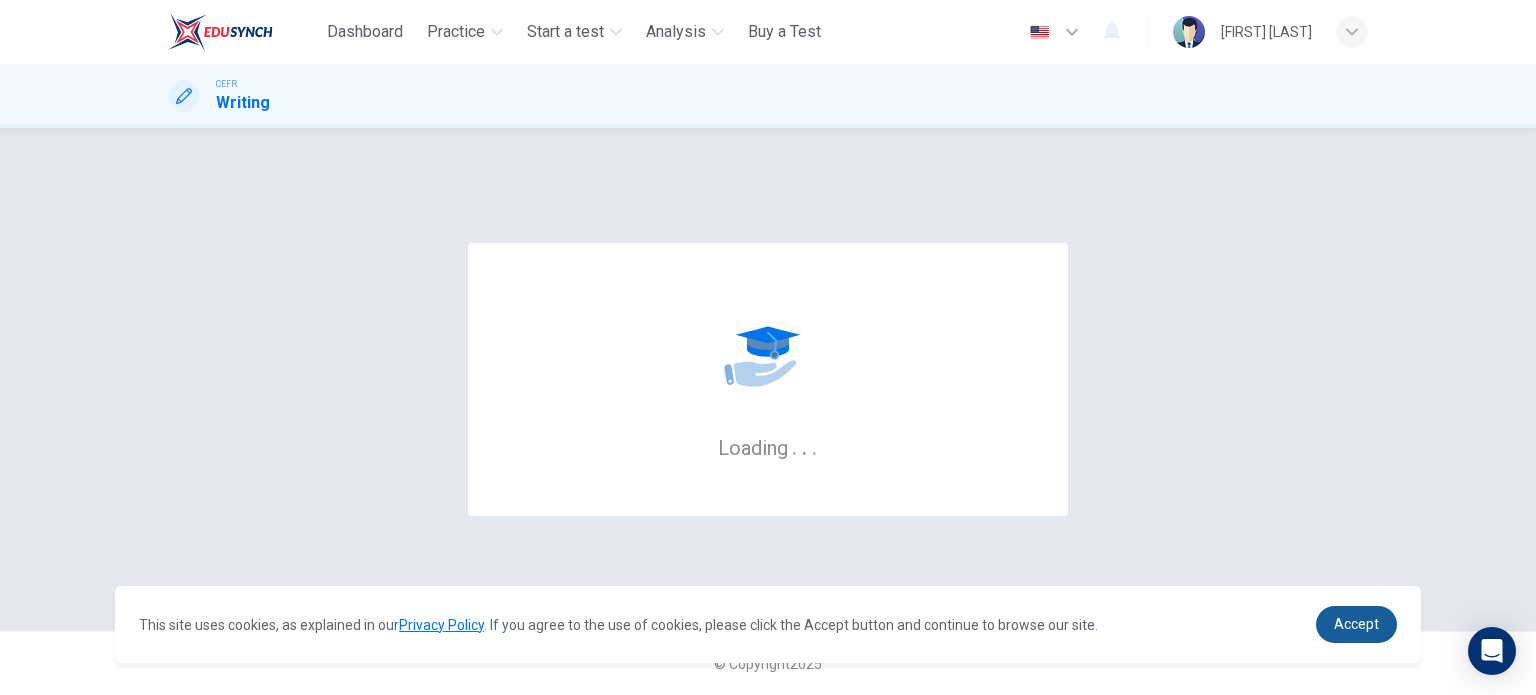 scroll, scrollTop: 0, scrollLeft: 0, axis: both 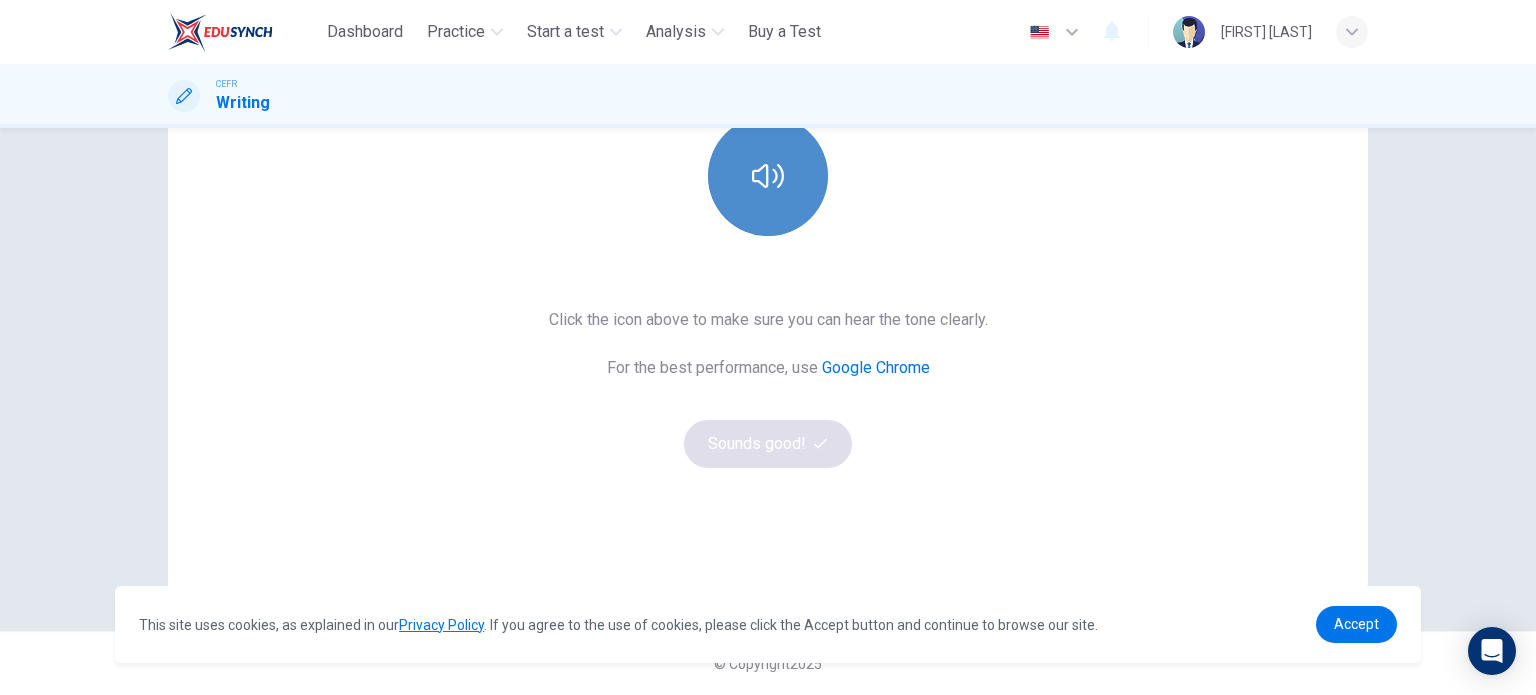 click at bounding box center [768, 176] 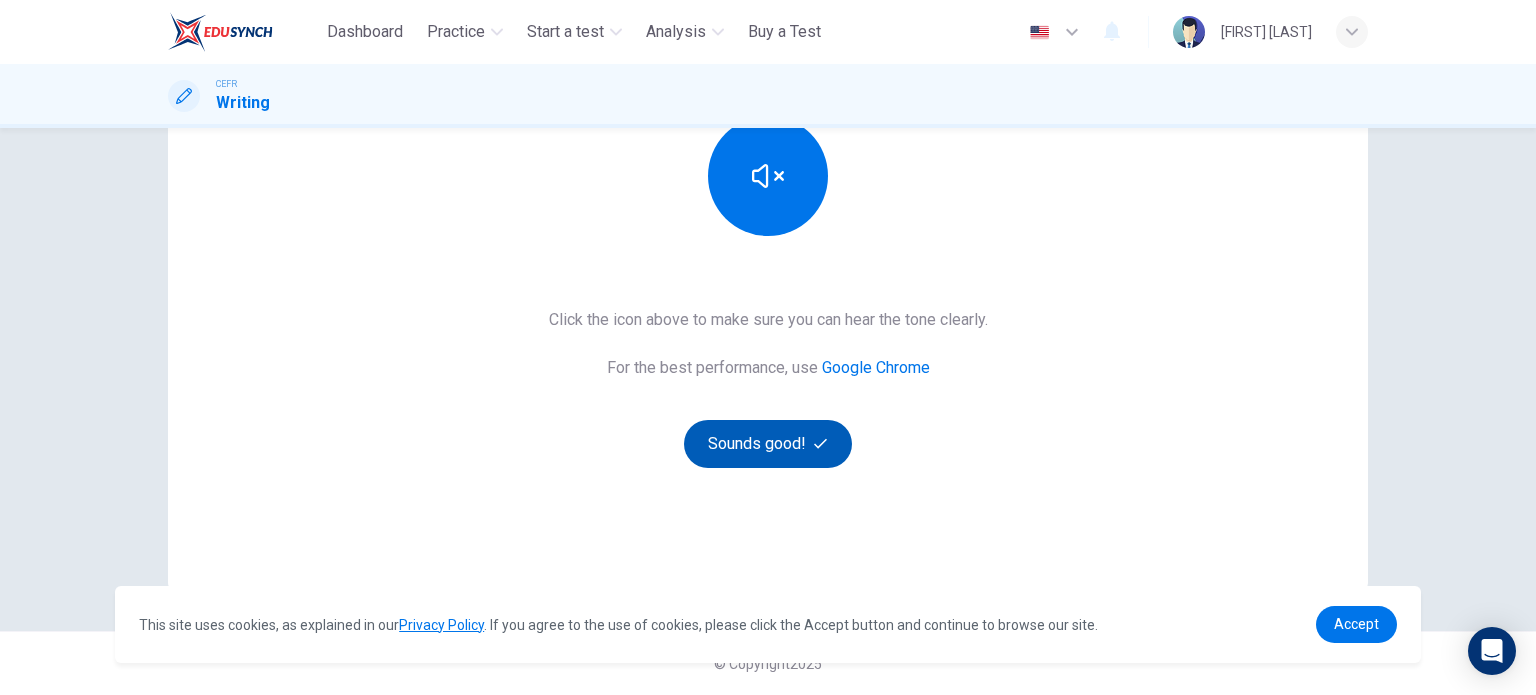 click on "Sounds good!" at bounding box center [768, 444] 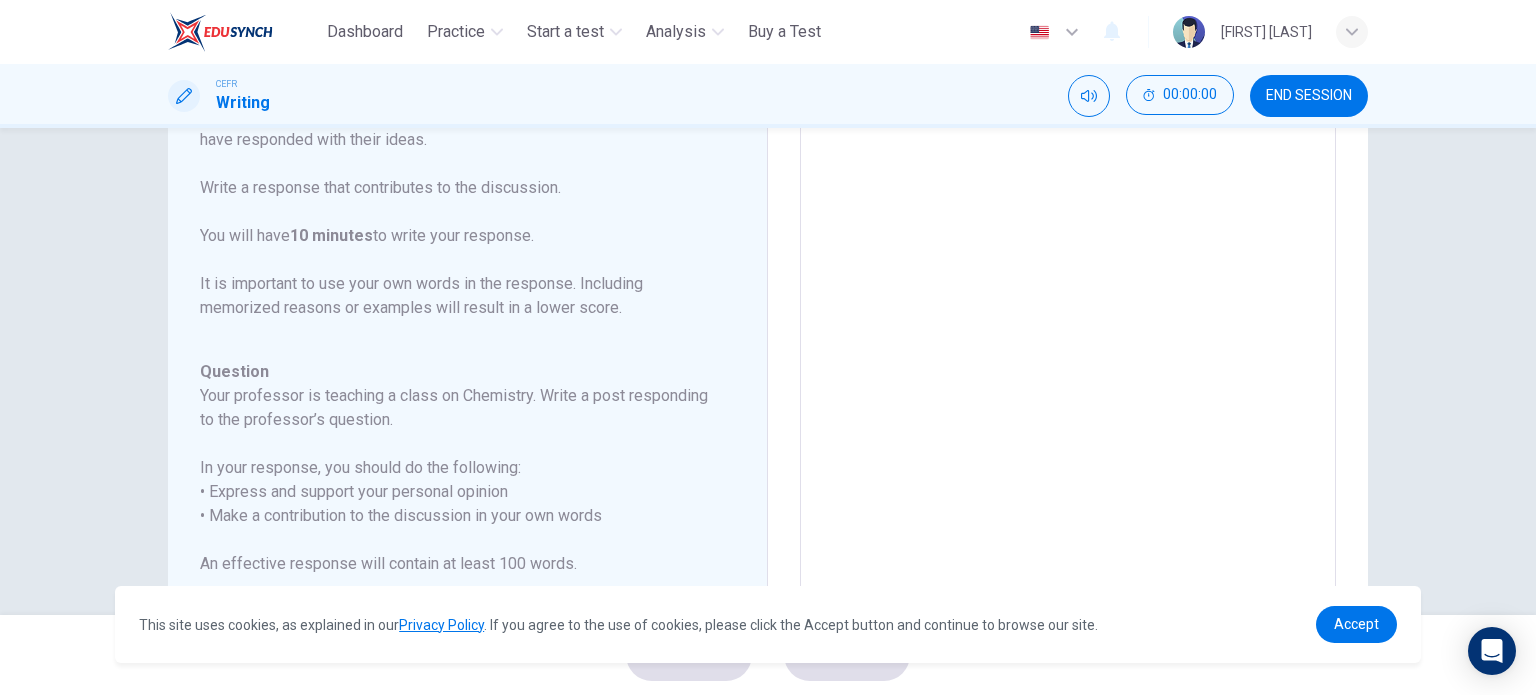 scroll, scrollTop: 0, scrollLeft: 0, axis: both 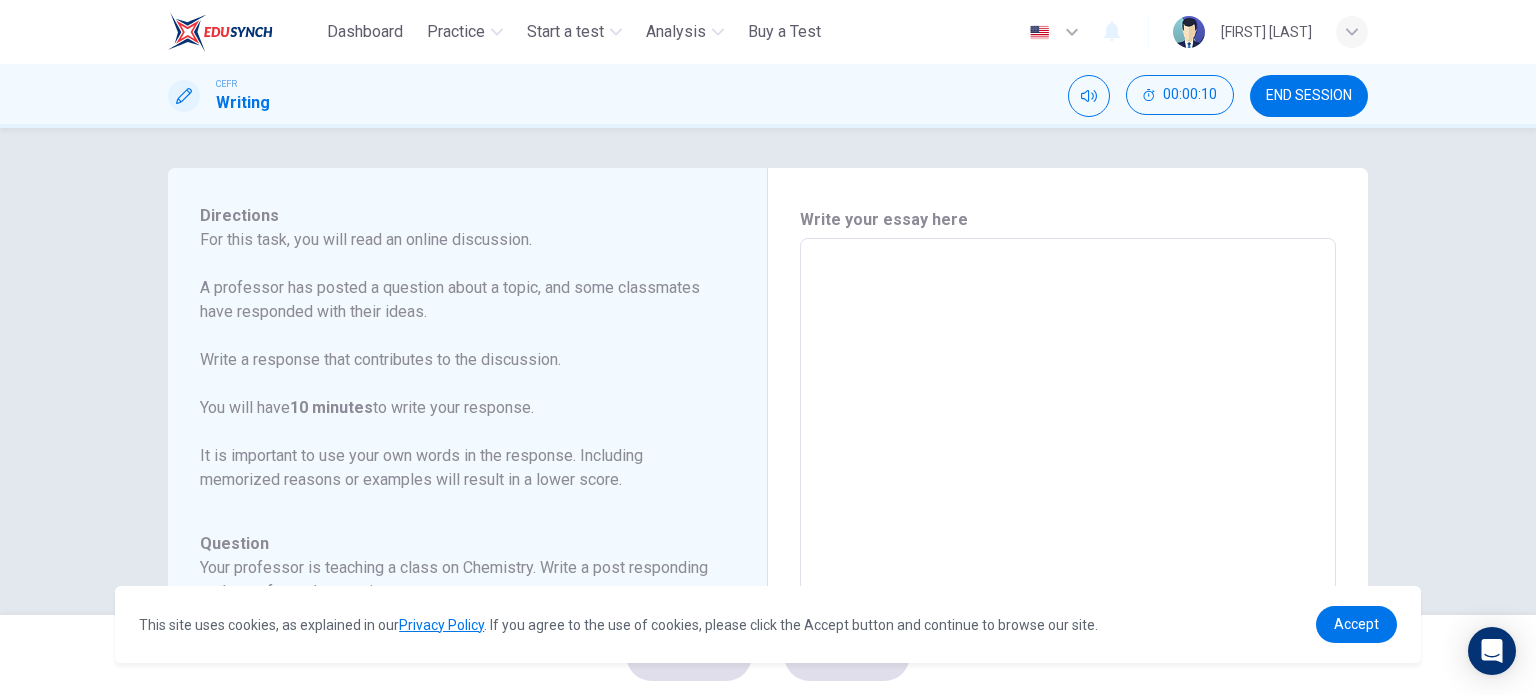 click on "END SESSION" at bounding box center [1309, 96] 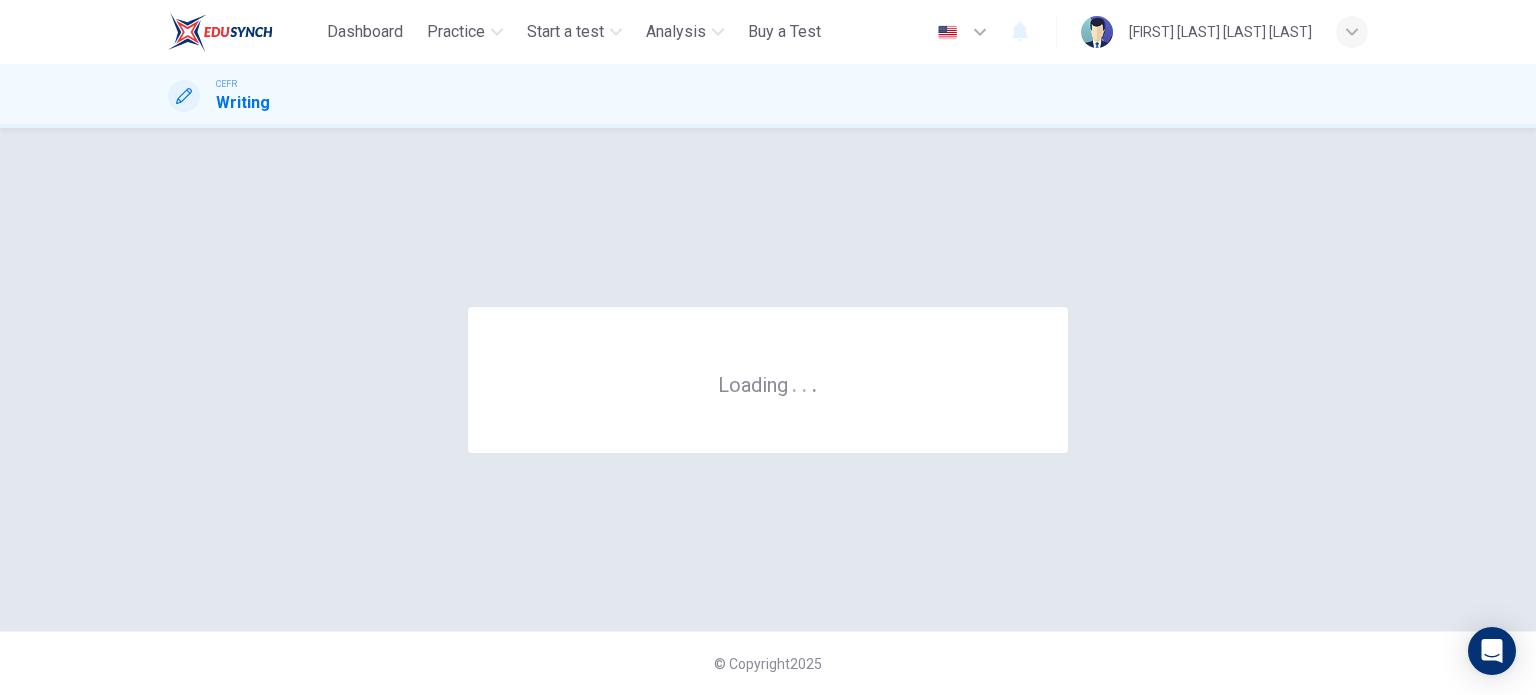 scroll, scrollTop: 0, scrollLeft: 0, axis: both 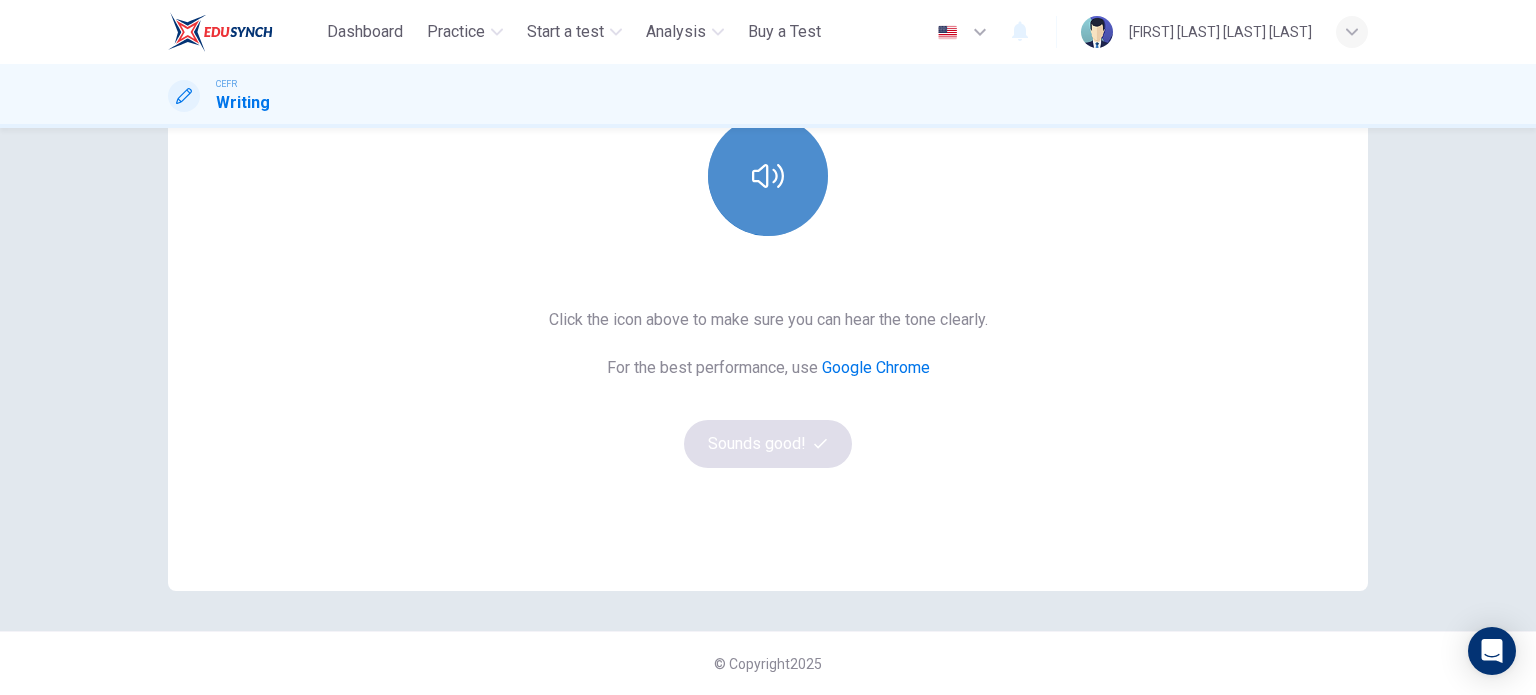 click at bounding box center (768, 176) 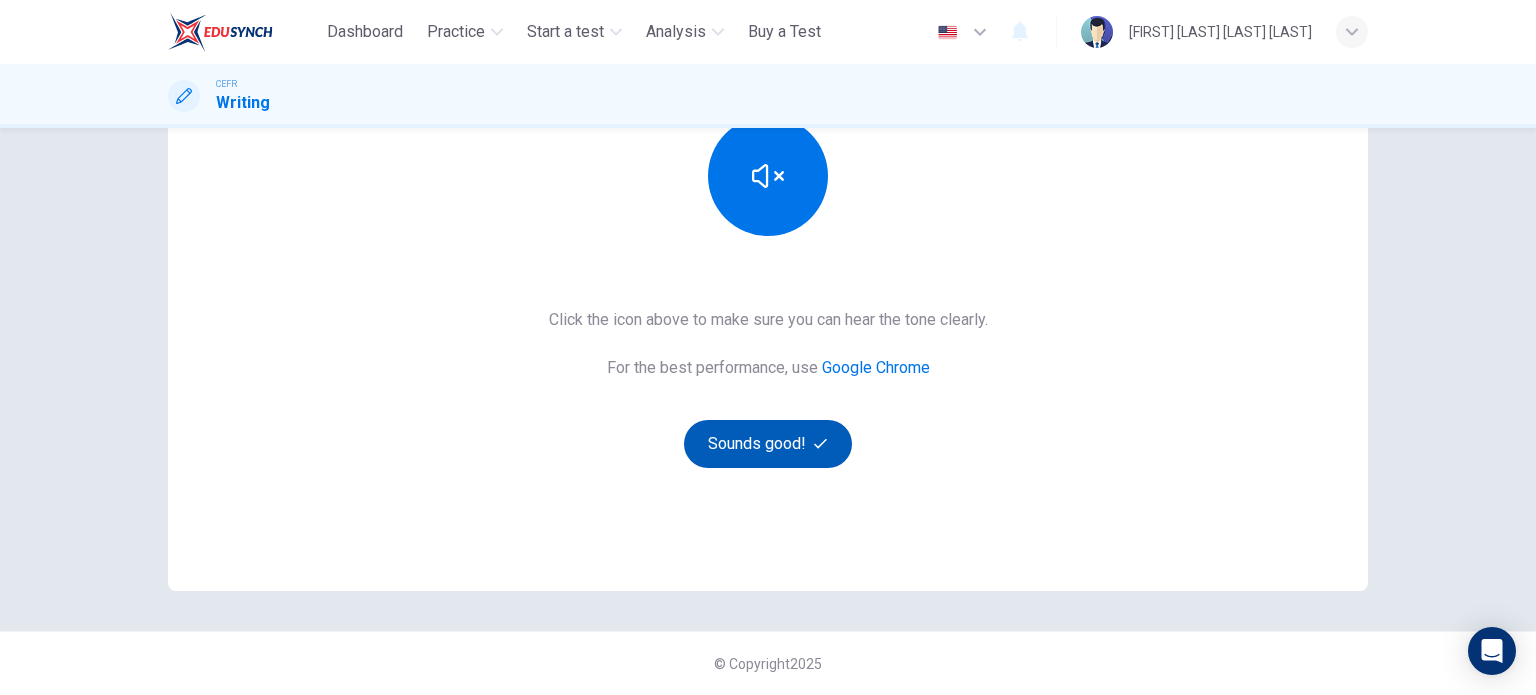 click on "Sounds good!" at bounding box center (768, 444) 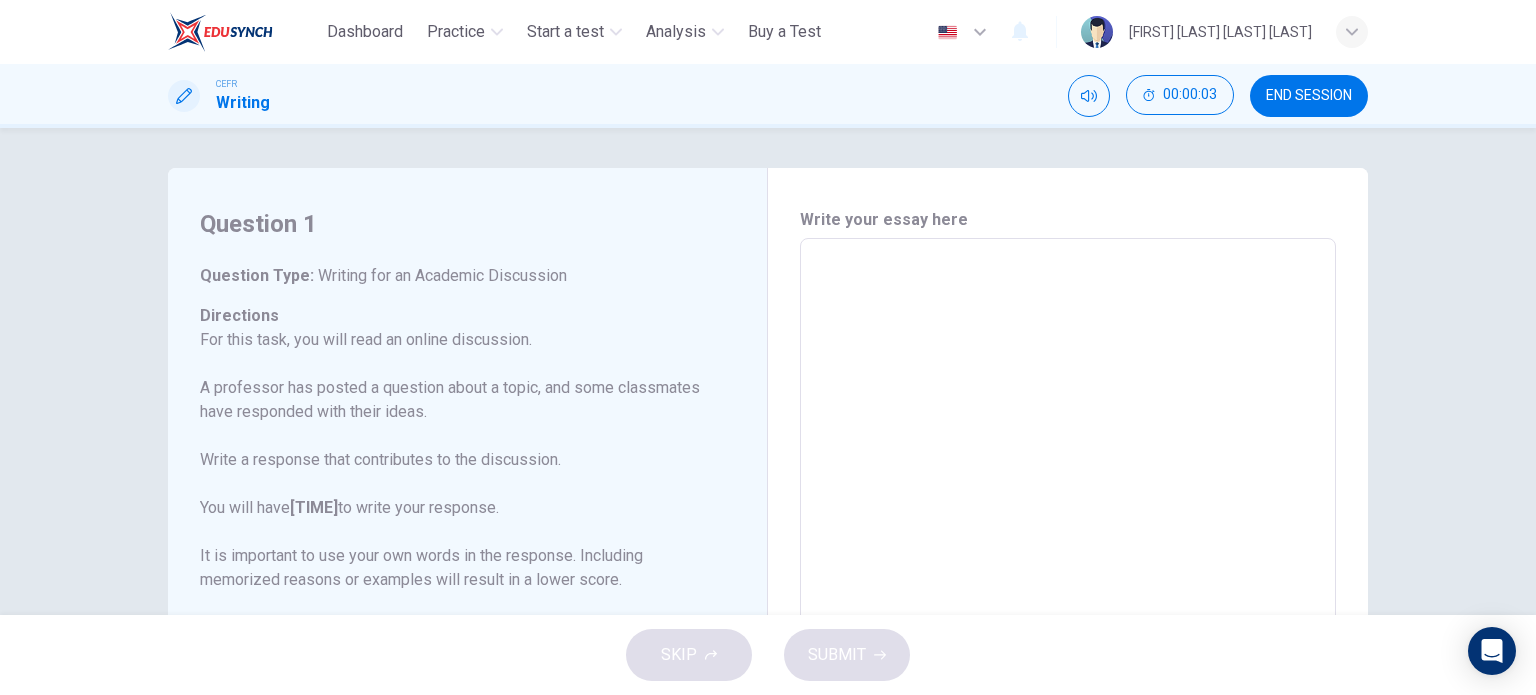 scroll, scrollTop: 0, scrollLeft: 0, axis: both 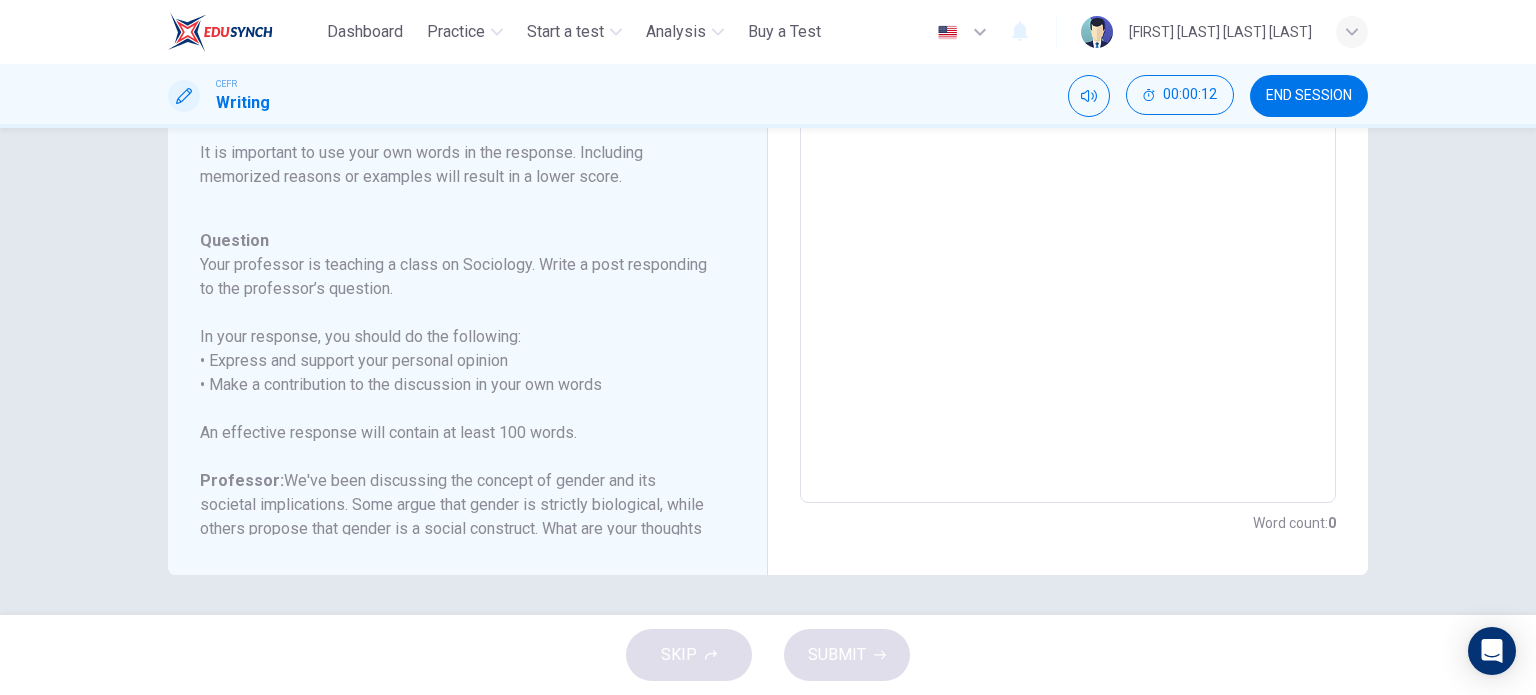 drag, startPoint x: 392, startPoint y: 273, endPoint x: 488, endPoint y: 294, distance: 98.270035 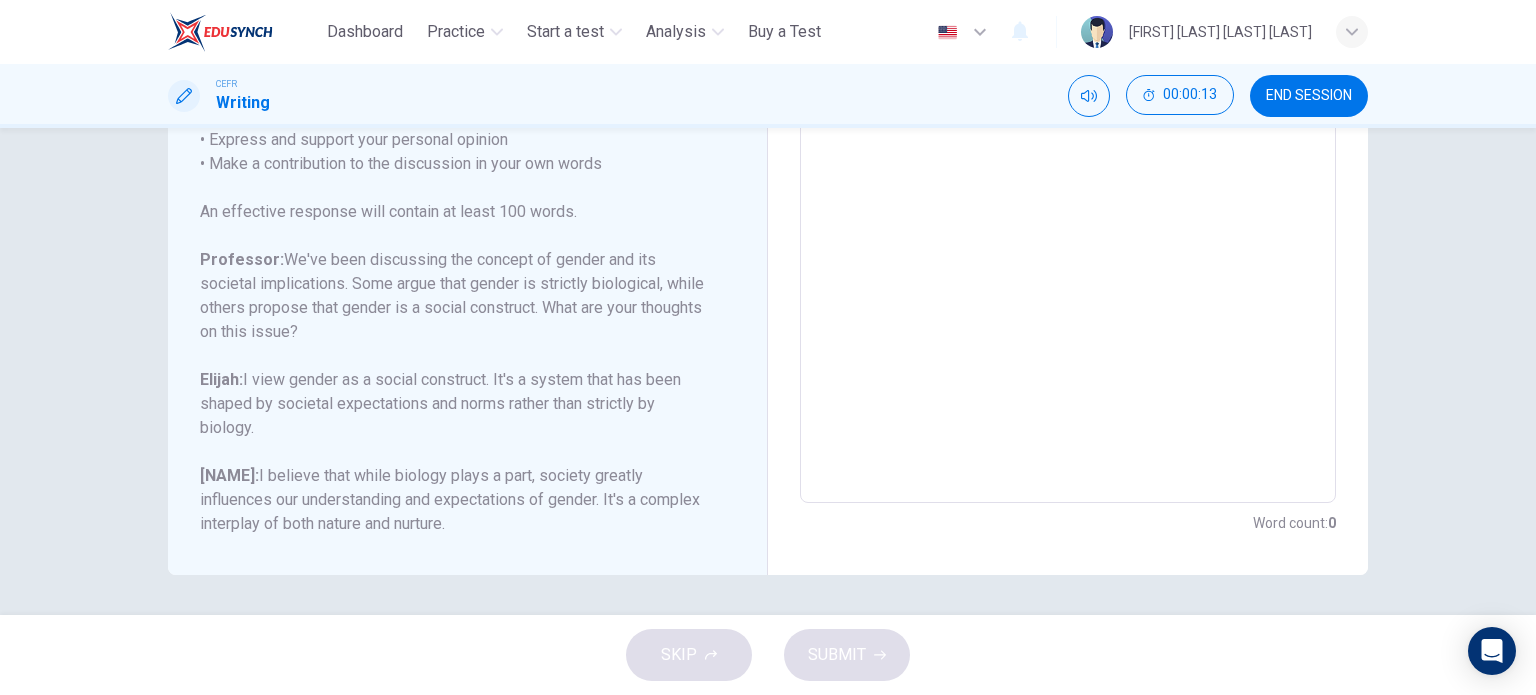 scroll, scrollTop: 0, scrollLeft: 0, axis: both 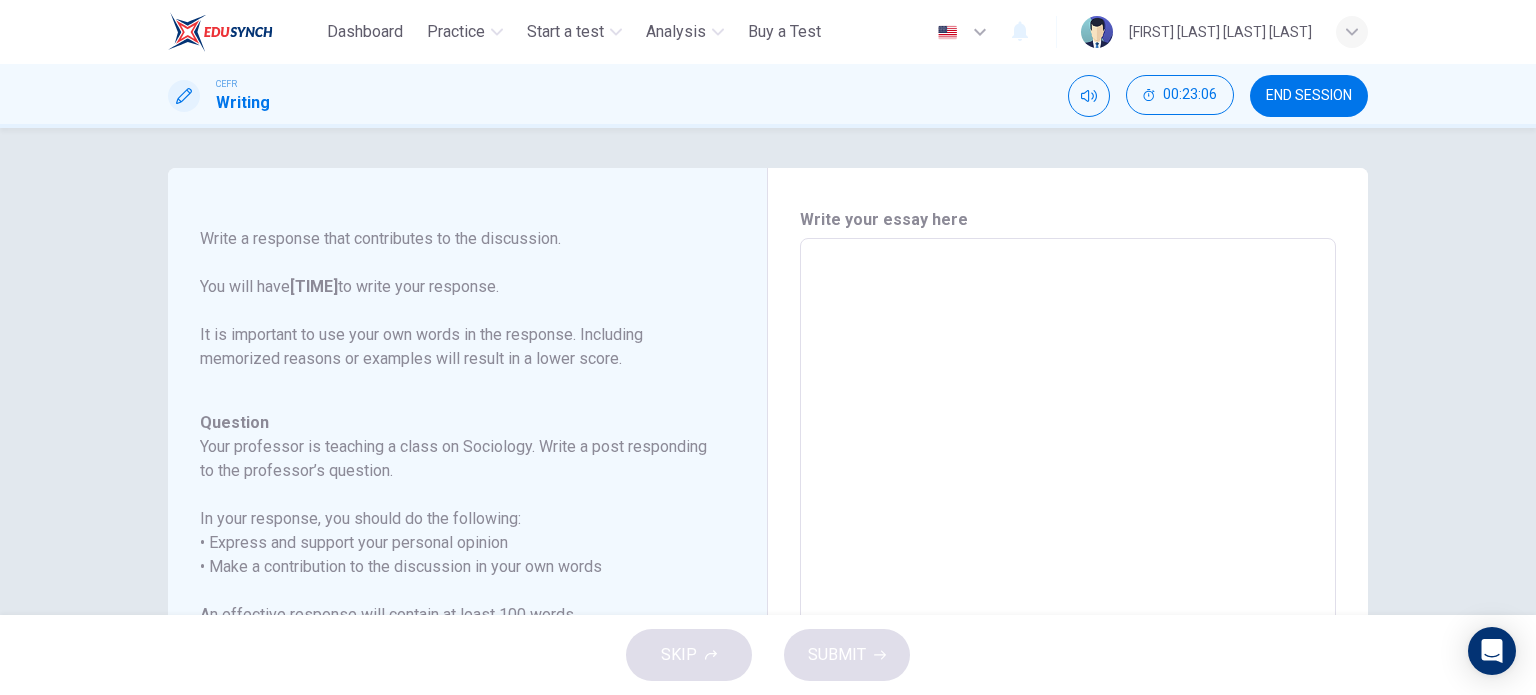 click at bounding box center (1068, 572) 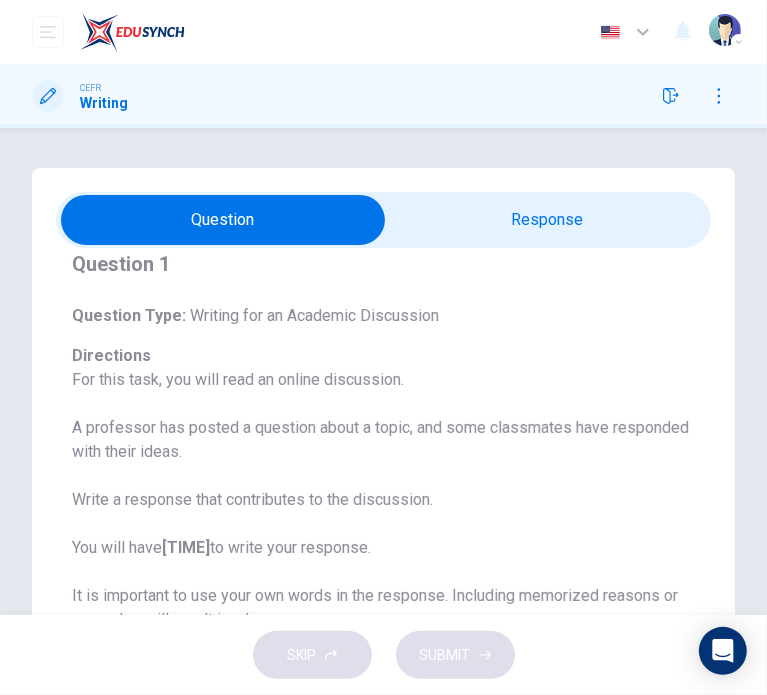 scroll, scrollTop: 93, scrollLeft: 0, axis: vertical 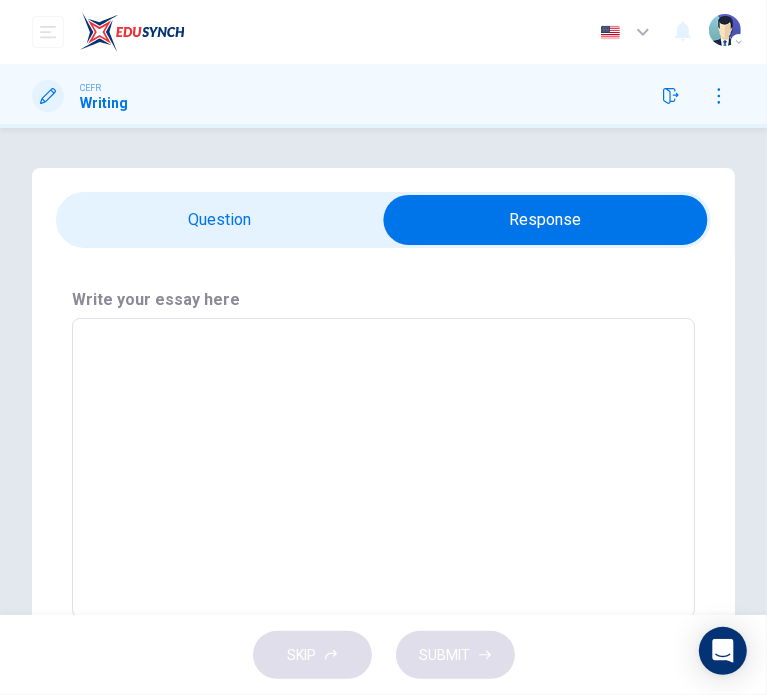click at bounding box center (383, 468) 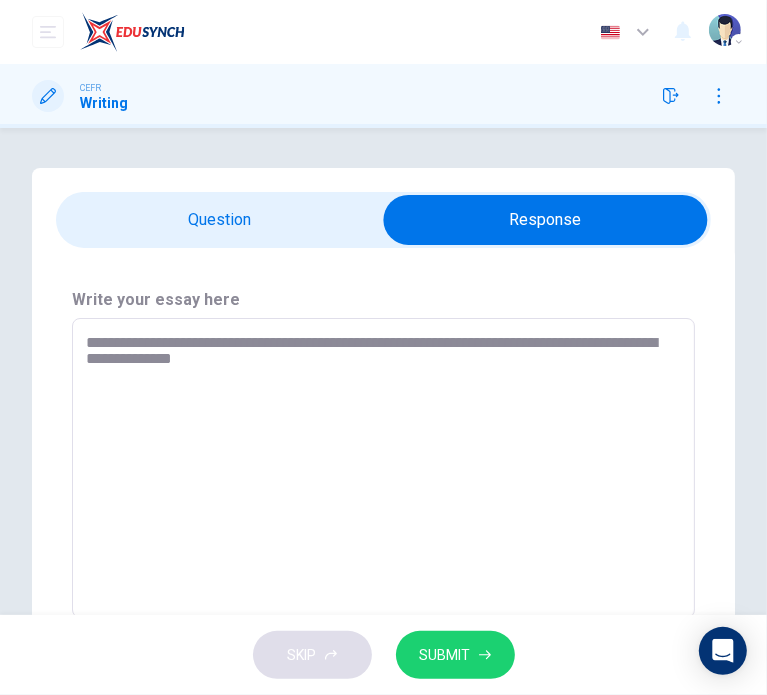 click on "**********" at bounding box center [378, 468] 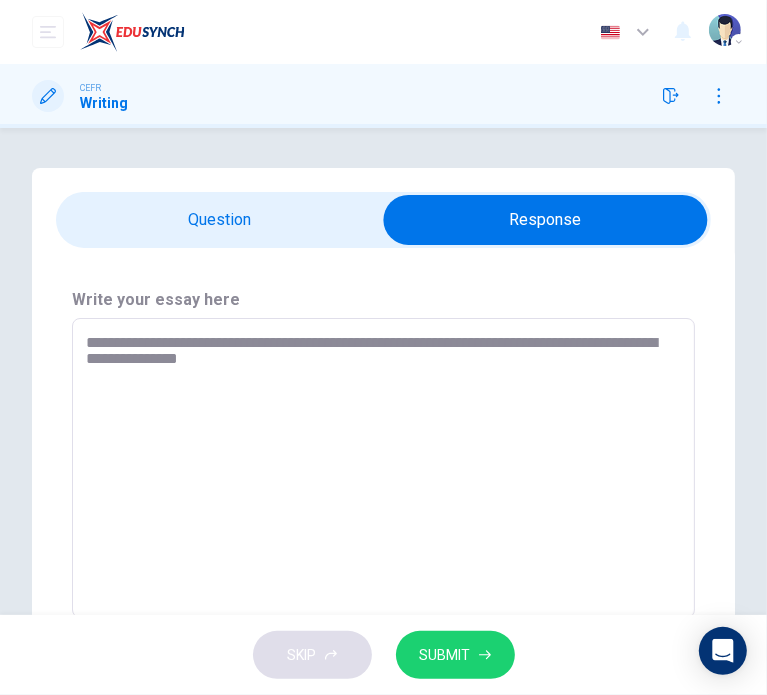 click on "**********" at bounding box center (378, 468) 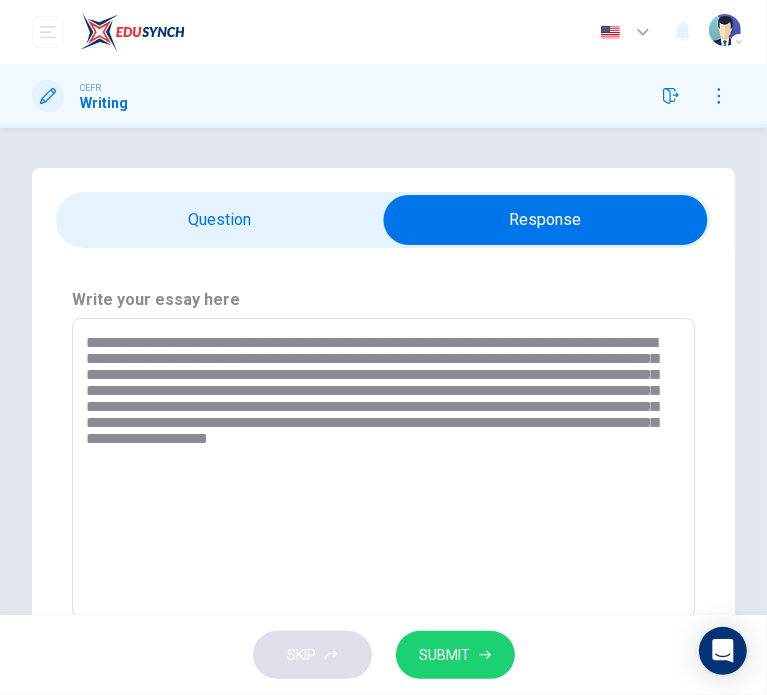 scroll, scrollTop: 115, scrollLeft: 0, axis: vertical 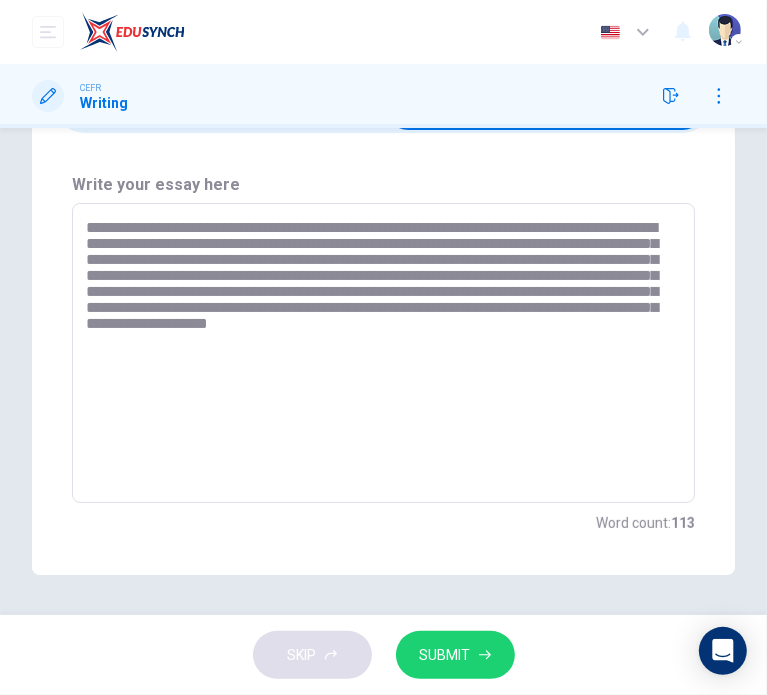 type on "**********" 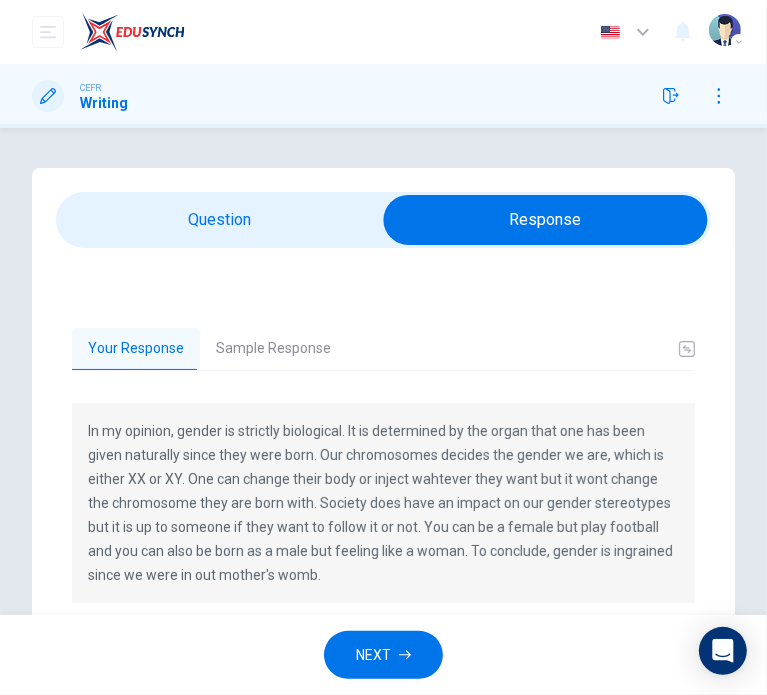 scroll, scrollTop: 118, scrollLeft: 0, axis: vertical 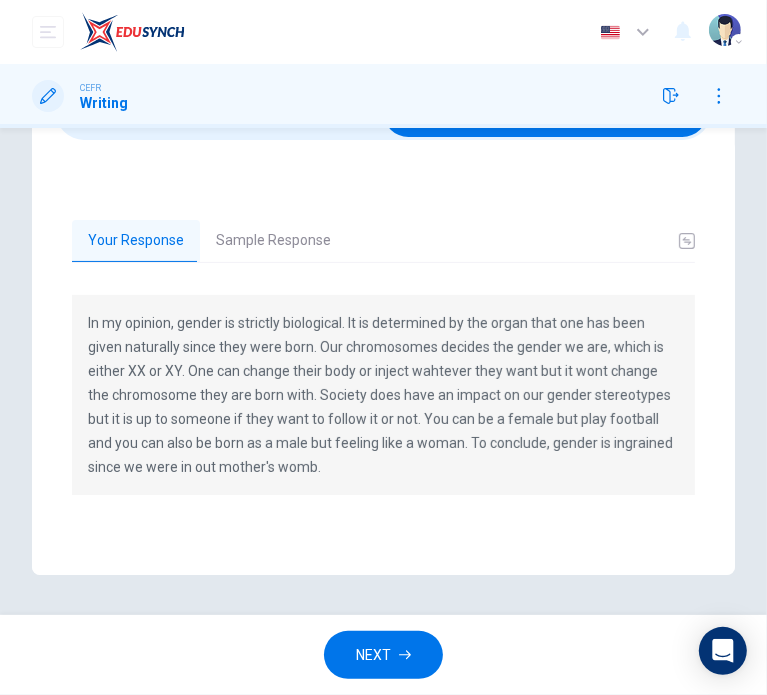 click on "Your Response Sample Response In my opinion, gender is strictly biological. It is determined by the organ that one has been given naturally since they were born. Our chromosomes decides the gender we are, which is either XX or XY. One can change their body or inject wahtever they want but it wont change the chromosome they are born with. Society does have an impact on our gender stereotypes but it is up to someone if they want to follow it or not. You can be a female but play football and you can also be born as a male but feeling like a woman. To conclude, gender is ingrained since we were in out mother's womb. The concept of gender as strictly biological or a social construct is indeed complex. I agree with Isabella that it's a mixture of both nature and nurture. While biological factors may determine our sex, the roles, behaviors, and expectations associated with gender are often shaped by societal norms and culture." at bounding box center [383, 357] 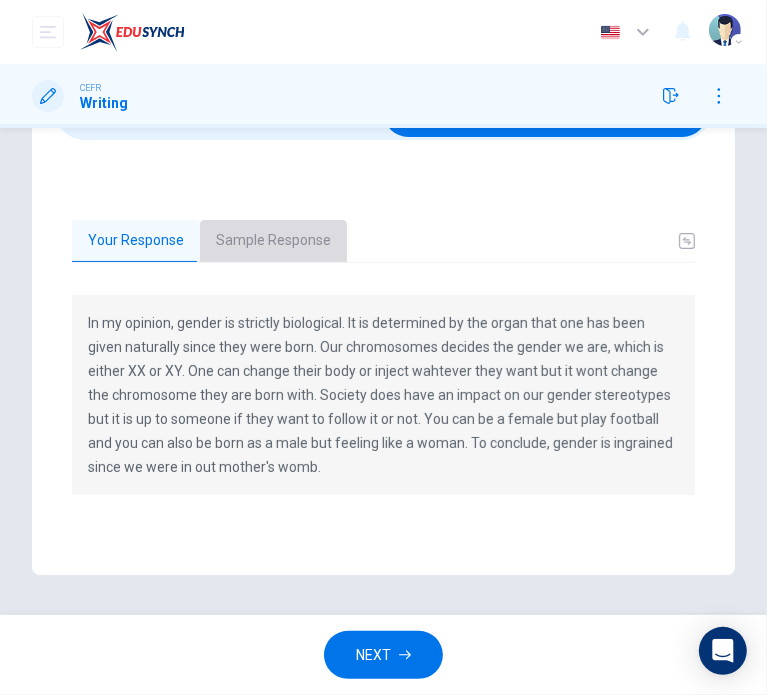 click on "Sample Response" at bounding box center [273, 241] 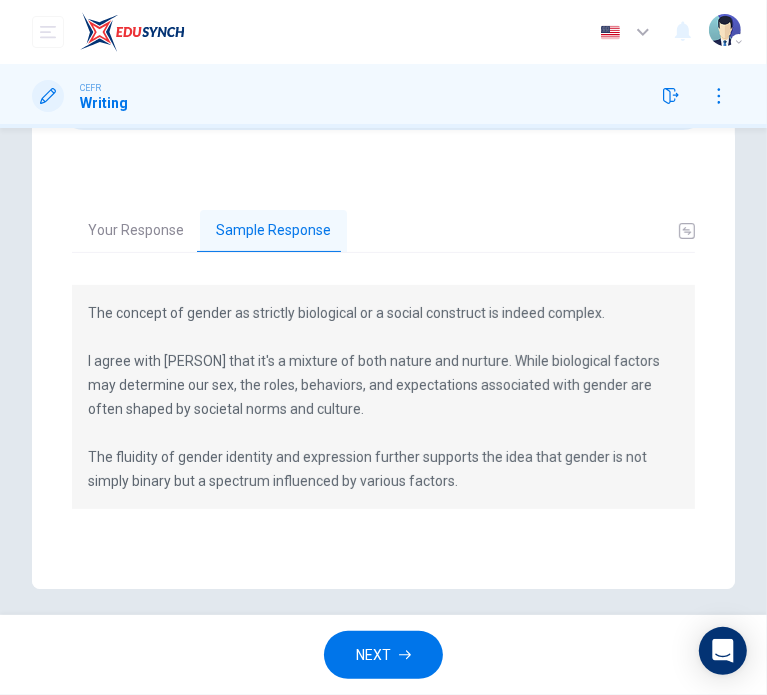 scroll, scrollTop: 143, scrollLeft: 0, axis: vertical 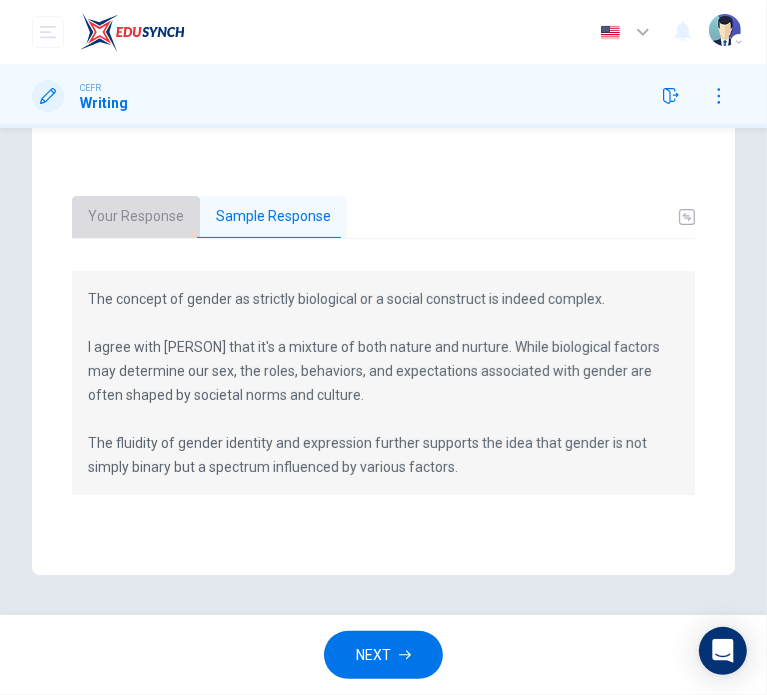 click on "Your Response" at bounding box center [136, 217] 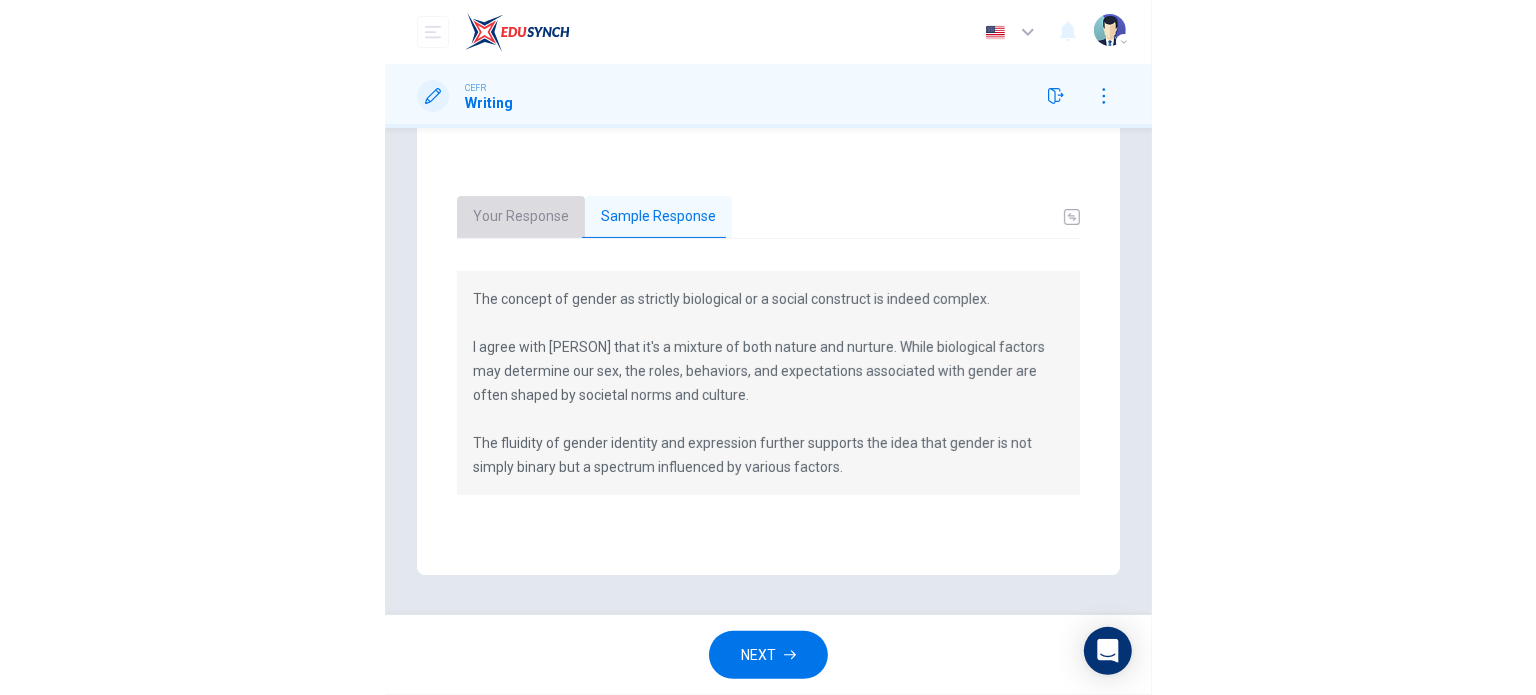 scroll, scrollTop: 119, scrollLeft: 0, axis: vertical 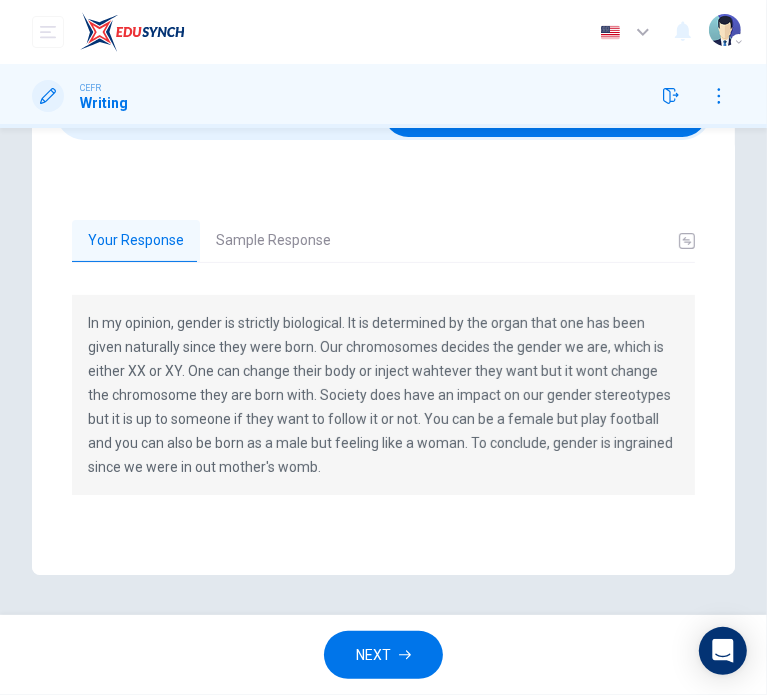 click on "Your Response Sample Response In my opinion, gender is strictly biological. It is determined by the organ that one has been given naturally since they were born. Our chromosomes decides the gender we are, which is either XX or XY. One can change their body or inject wahtever they want but it wont change the chromosome they are born with. Society does have an impact on our gender stereotypes but it is up to someone if they want to follow it or not. You can be a female but play football and you can also be born as a male but feeling like a woman. To conclude, gender is ingrained since we were in out mother's womb. The concept of gender as strictly biological or a social construct is indeed complex. I agree with Isabella that it's a mixture of both nature and nurture. While biological factors may determine our sex, the roles, behaviors, and expectations associated with gender are often shaped by societal norms and culture." at bounding box center (383, 357) 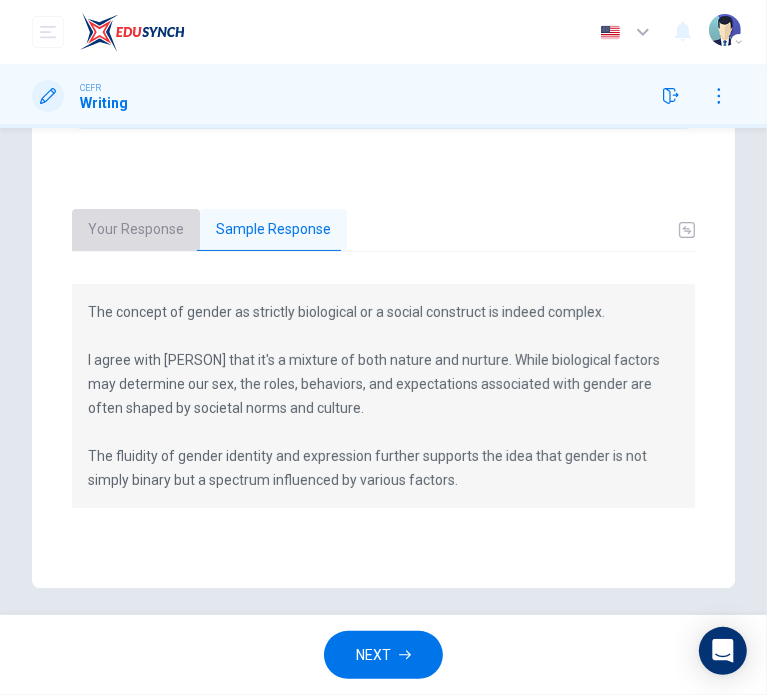 click on "Your Response" at bounding box center [136, 230] 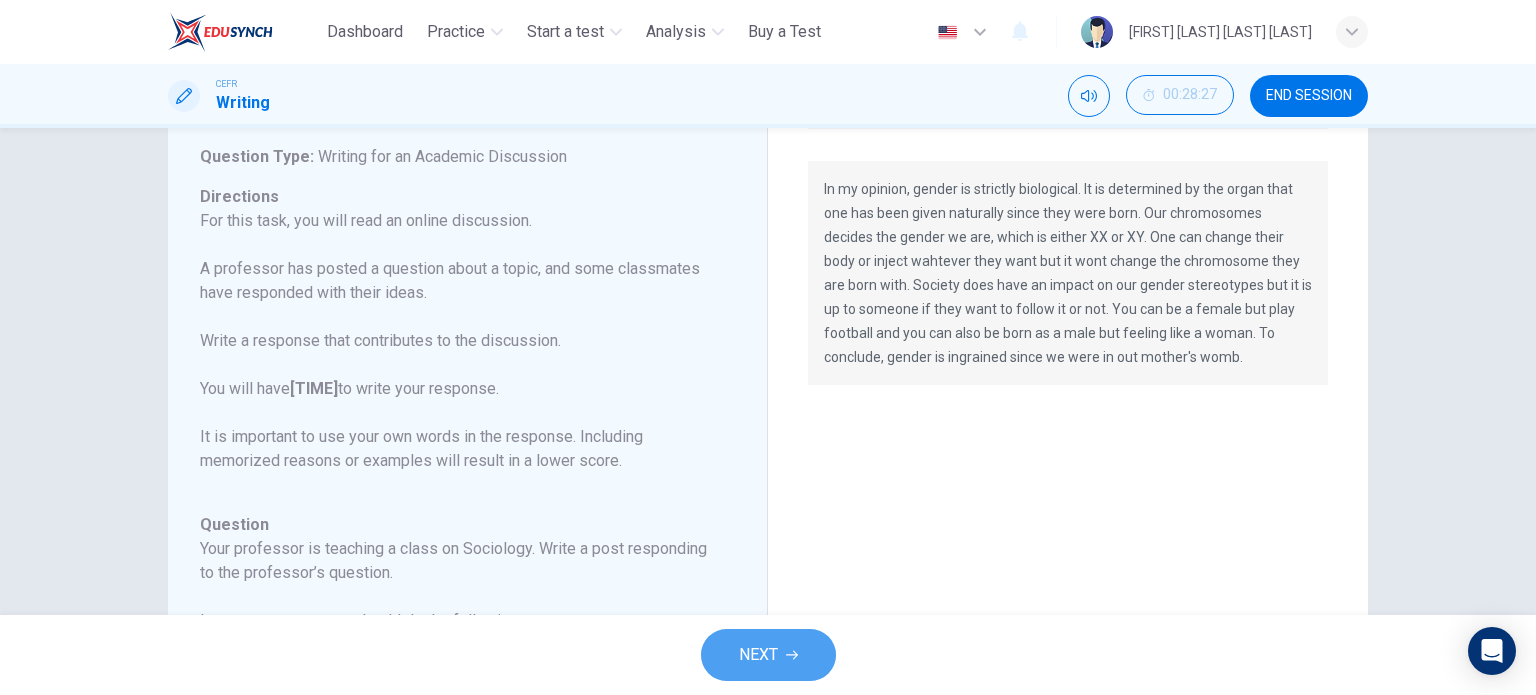 click at bounding box center (792, 655) 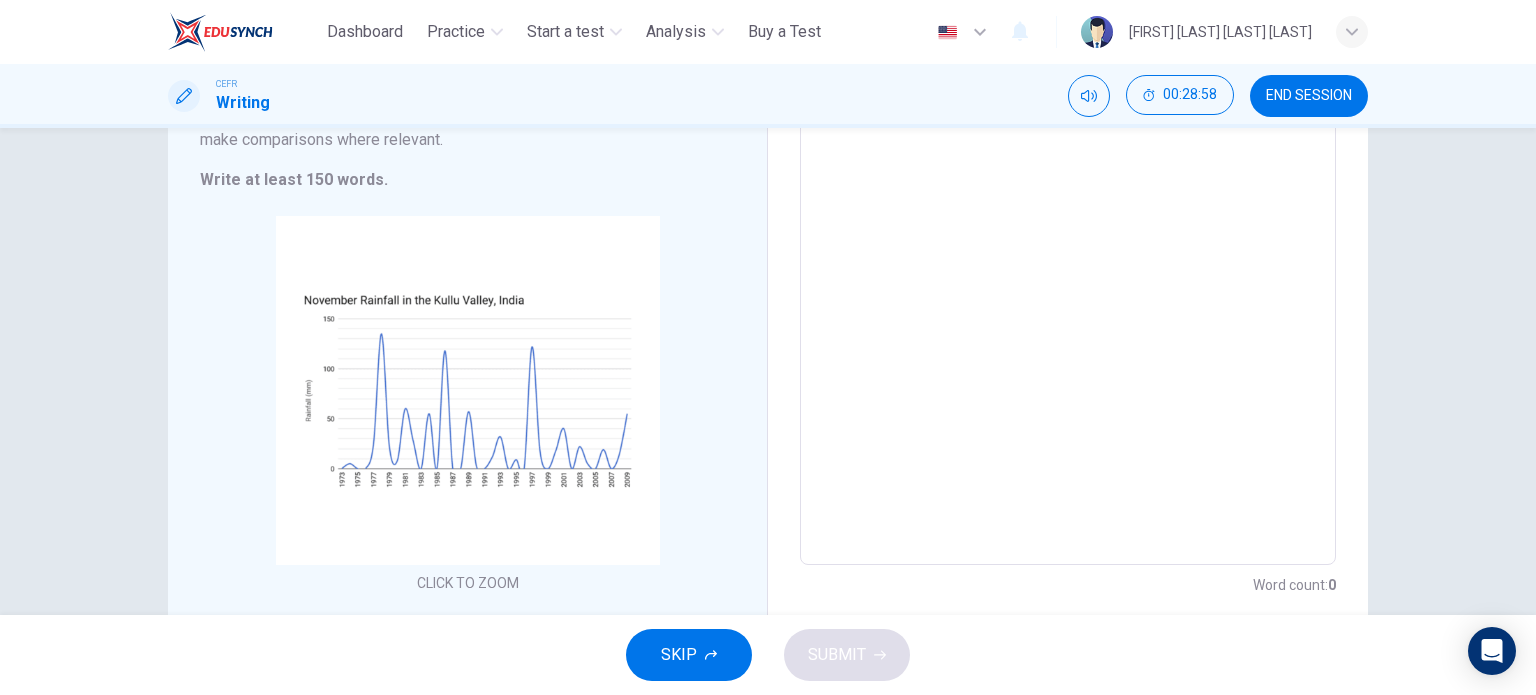 scroll, scrollTop: 267, scrollLeft: 0, axis: vertical 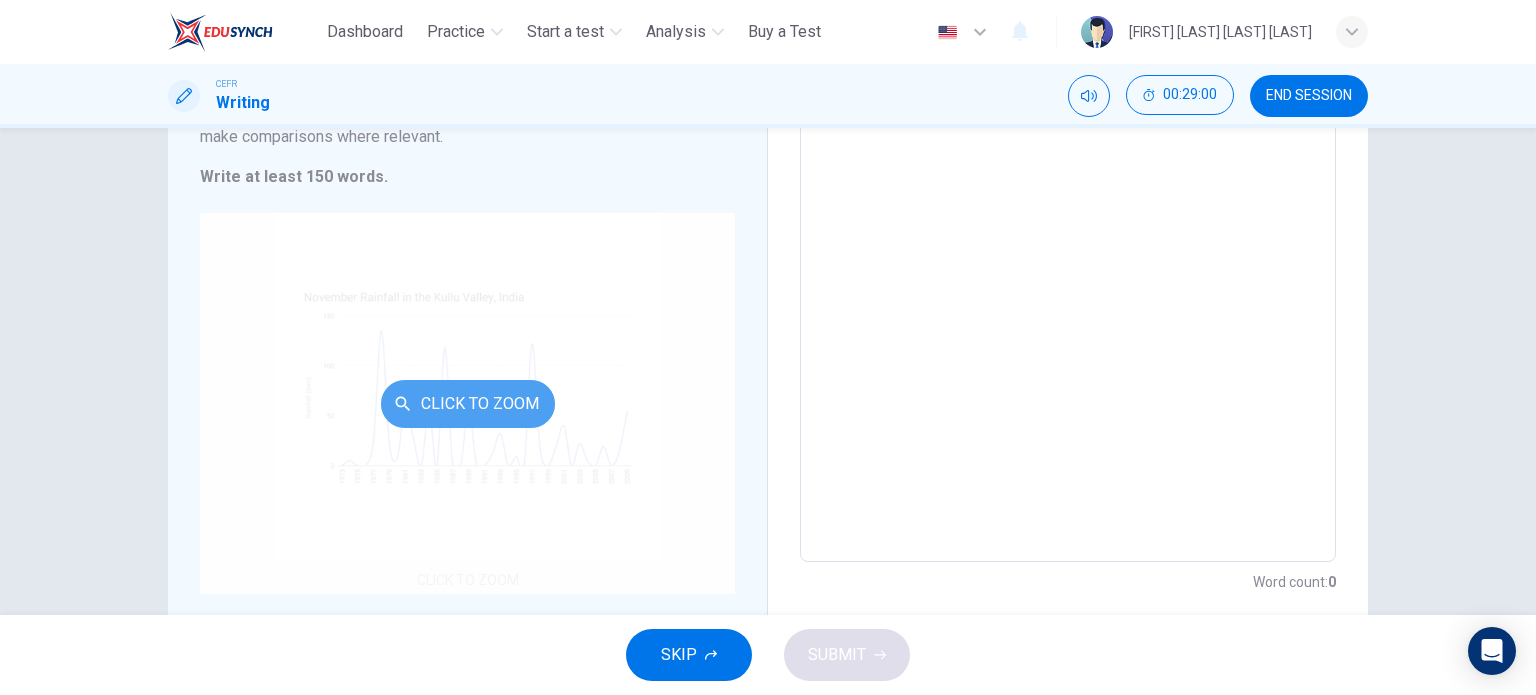 click on "Click to Zoom" at bounding box center (468, 404) 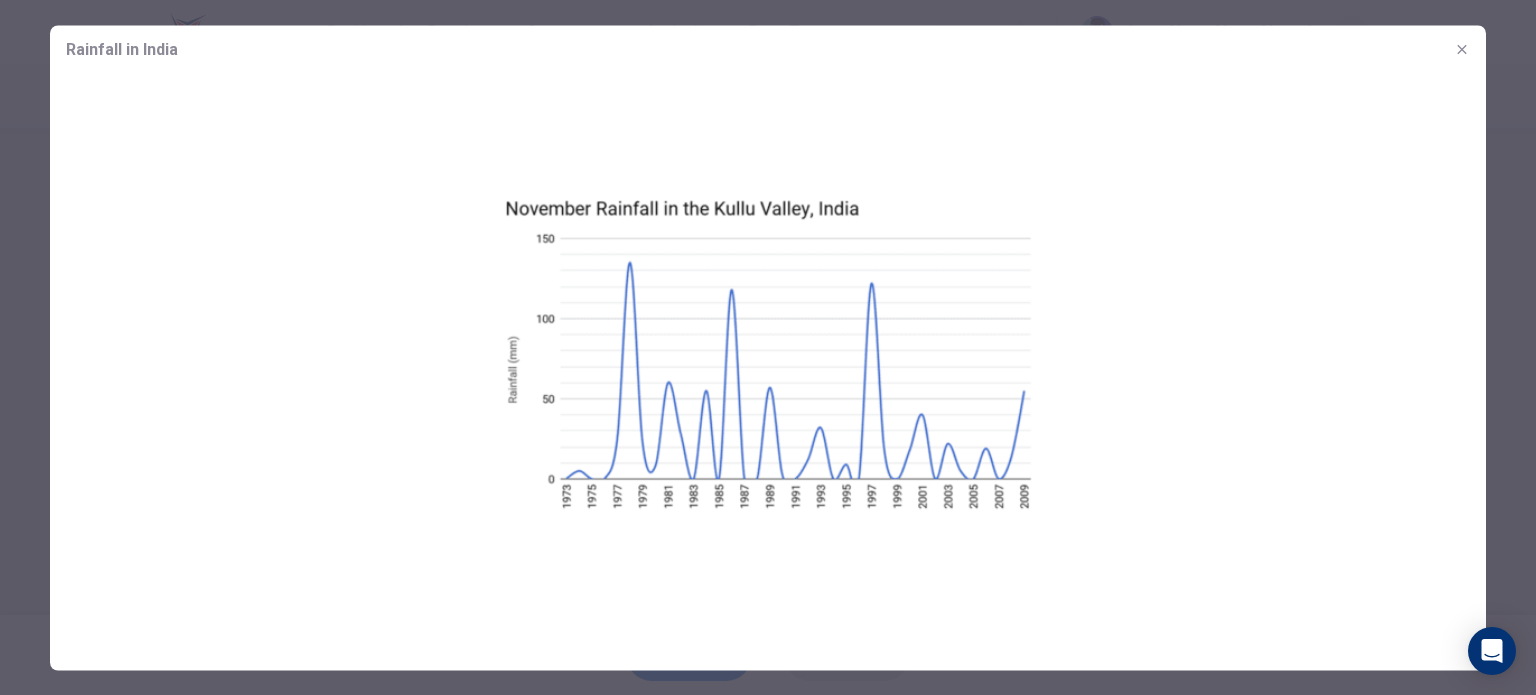 click at bounding box center (768, 347) 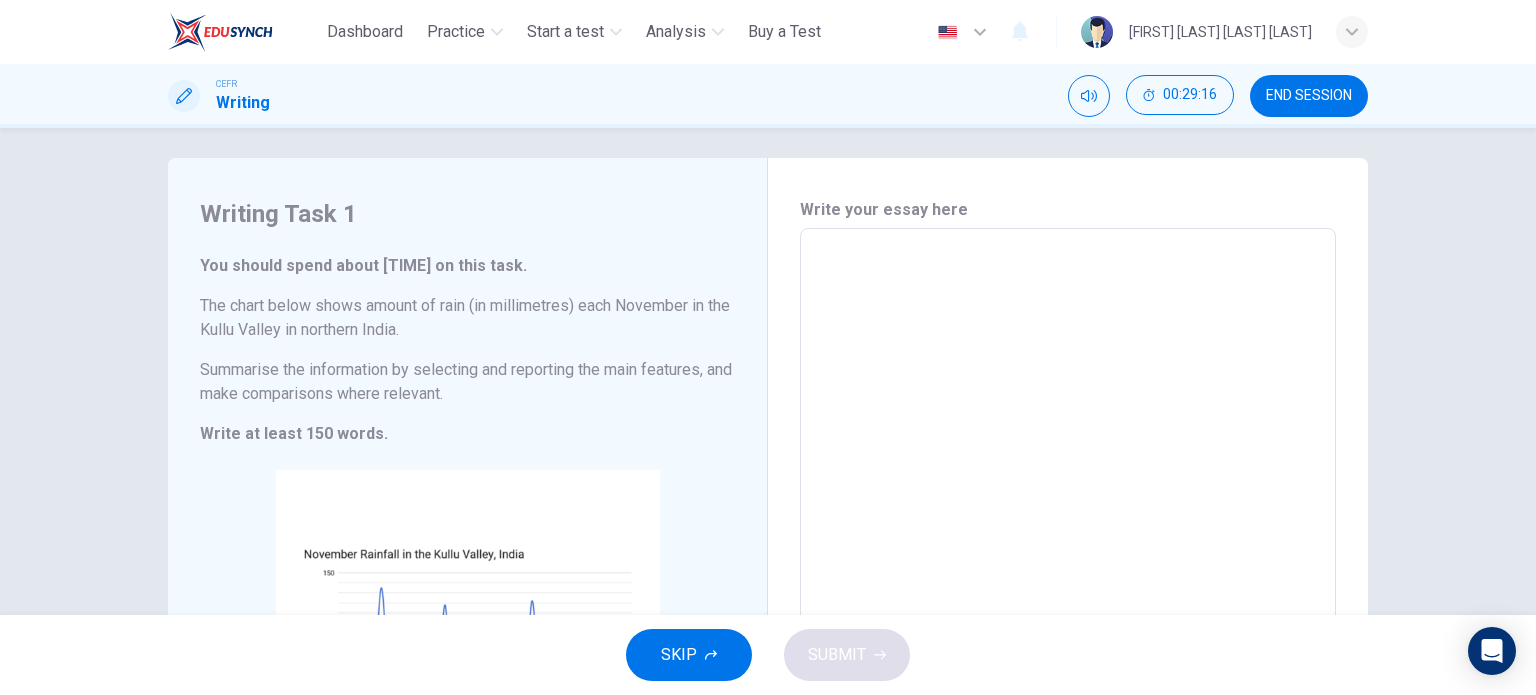 scroll, scrollTop: 7, scrollLeft: 0, axis: vertical 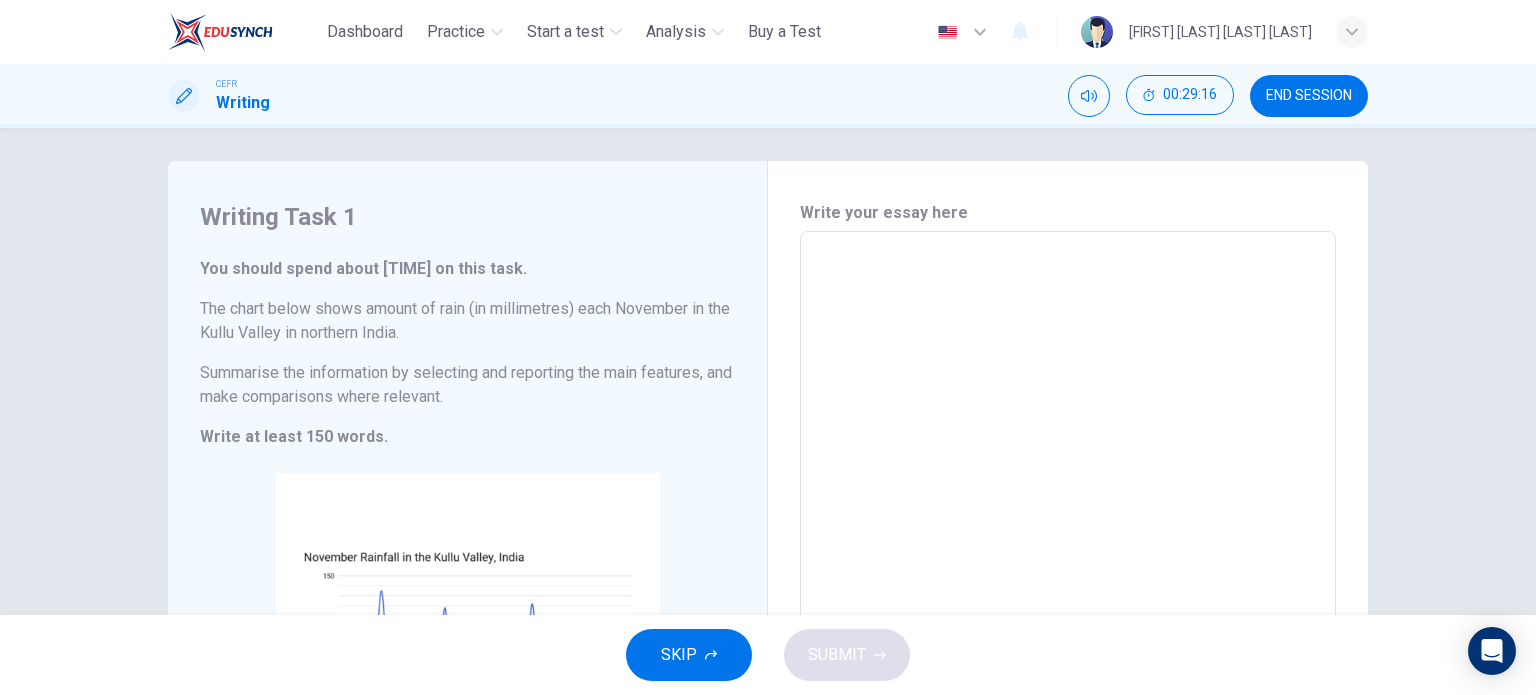 click at bounding box center [1068, 527] 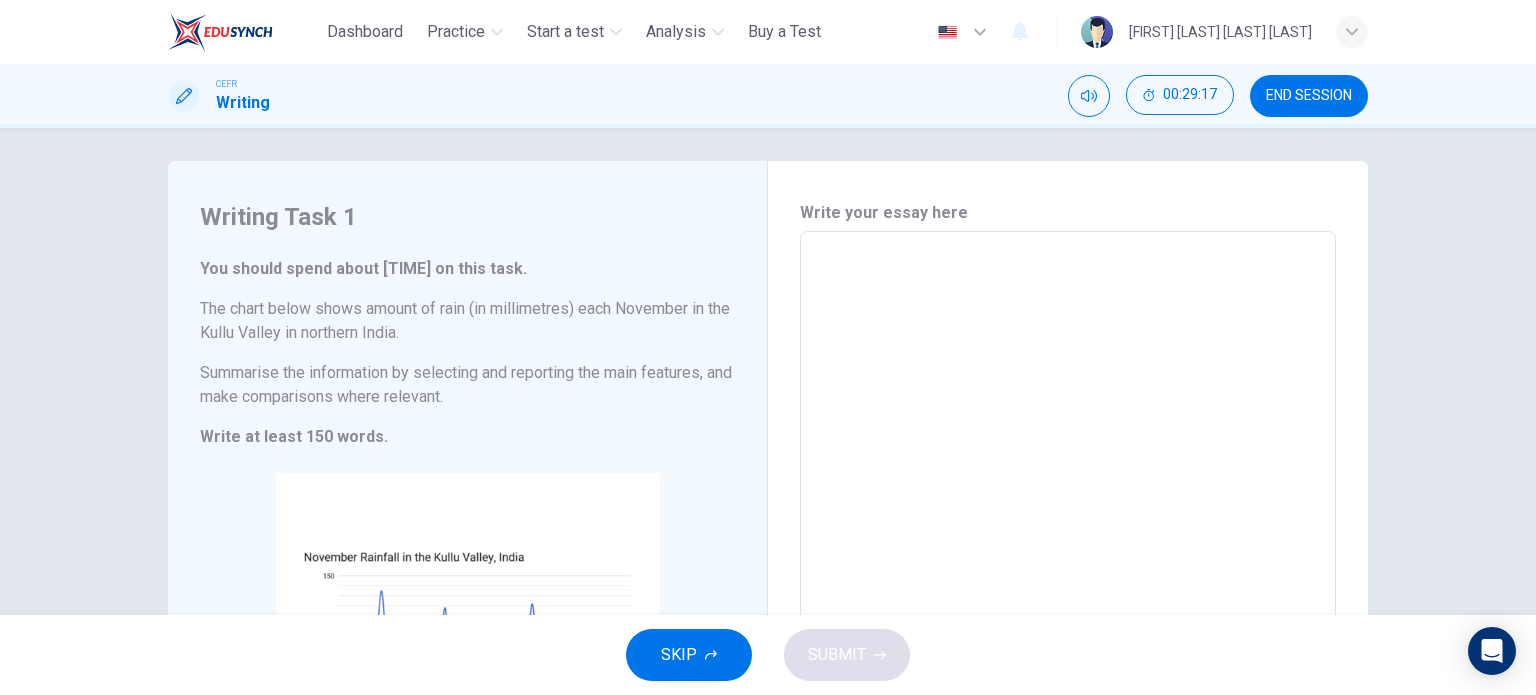 click at bounding box center [1068, 527] 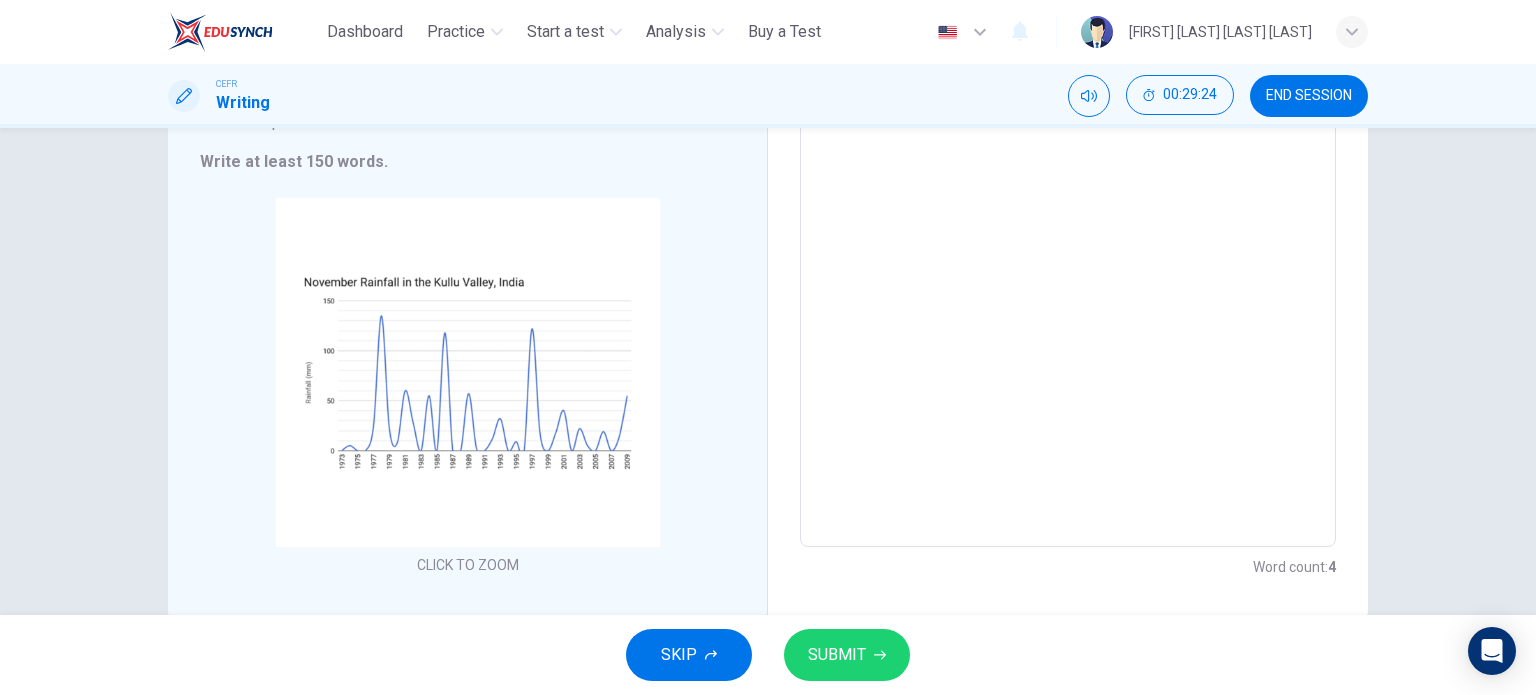 scroll, scrollTop: 280, scrollLeft: 0, axis: vertical 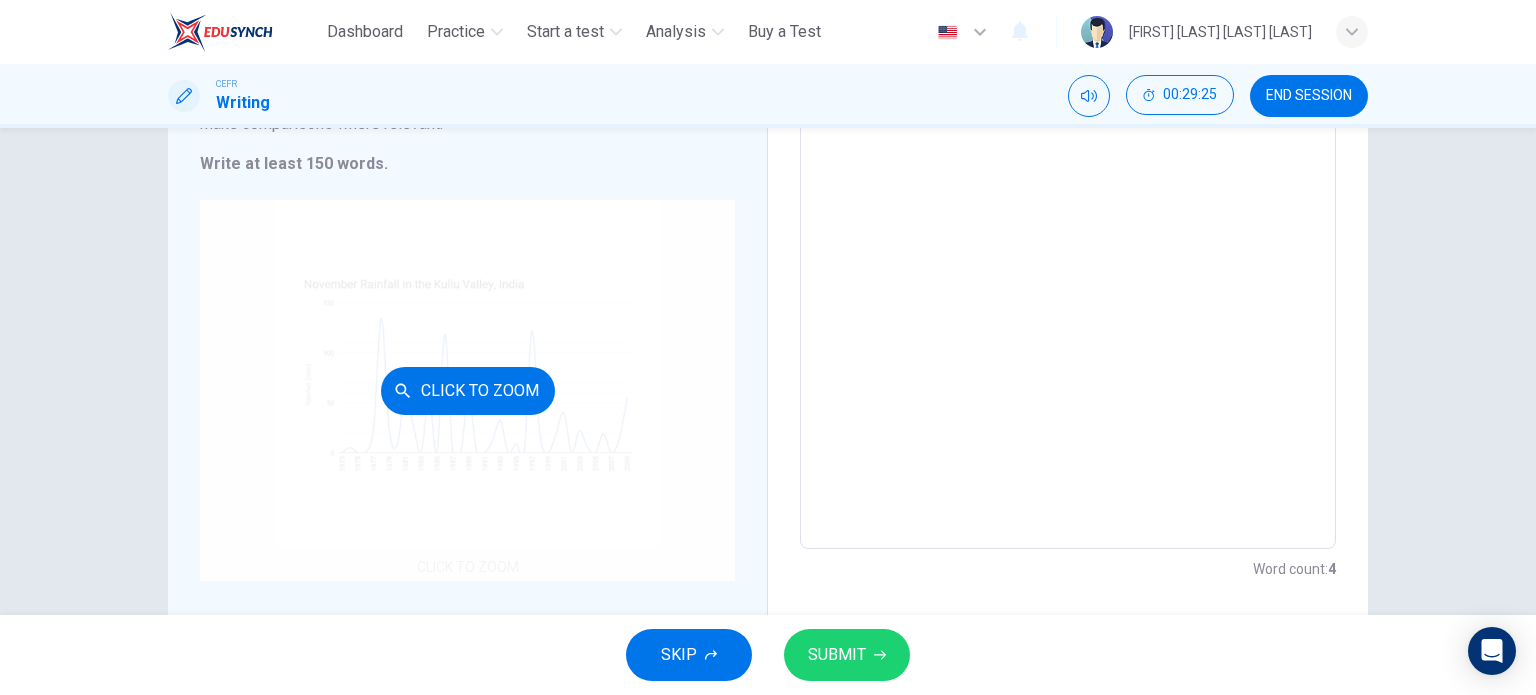 type on "**********" 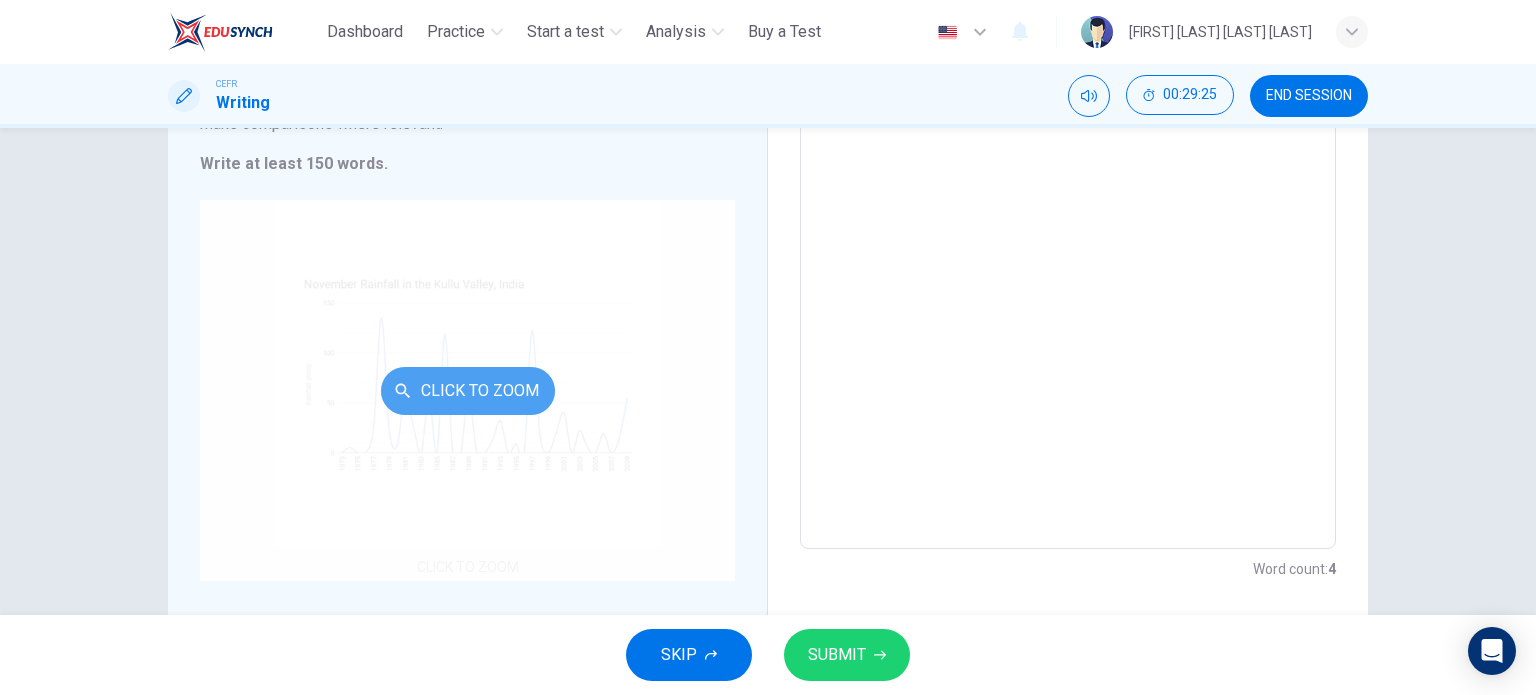 click on "Click to Zoom" at bounding box center (468, 391) 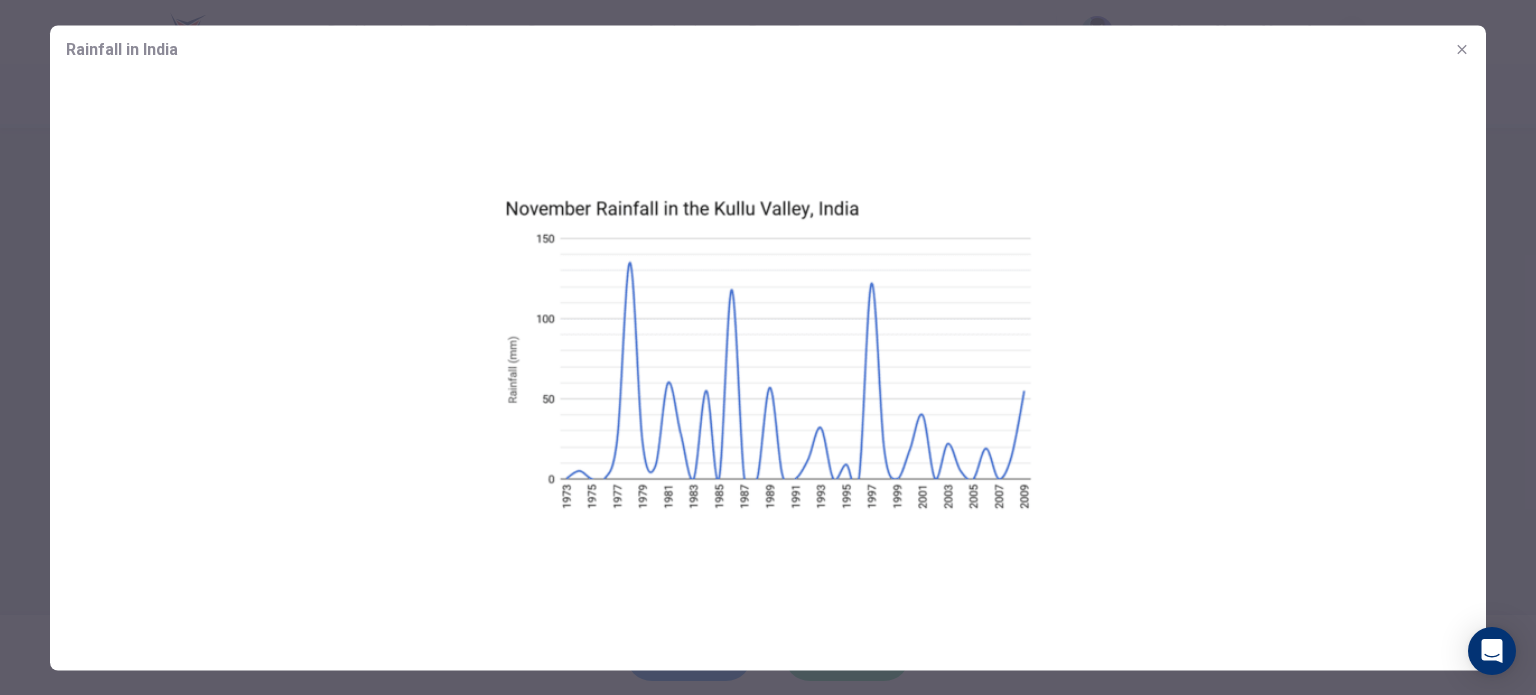 drag, startPoint x: 375, startPoint y: 680, endPoint x: 380, endPoint y: 671, distance: 10.29563 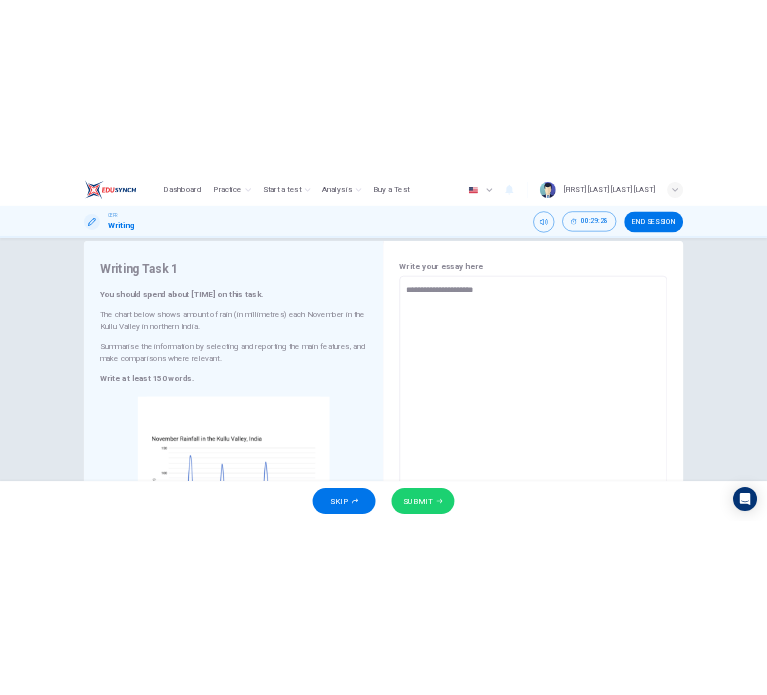scroll, scrollTop: 32, scrollLeft: 0, axis: vertical 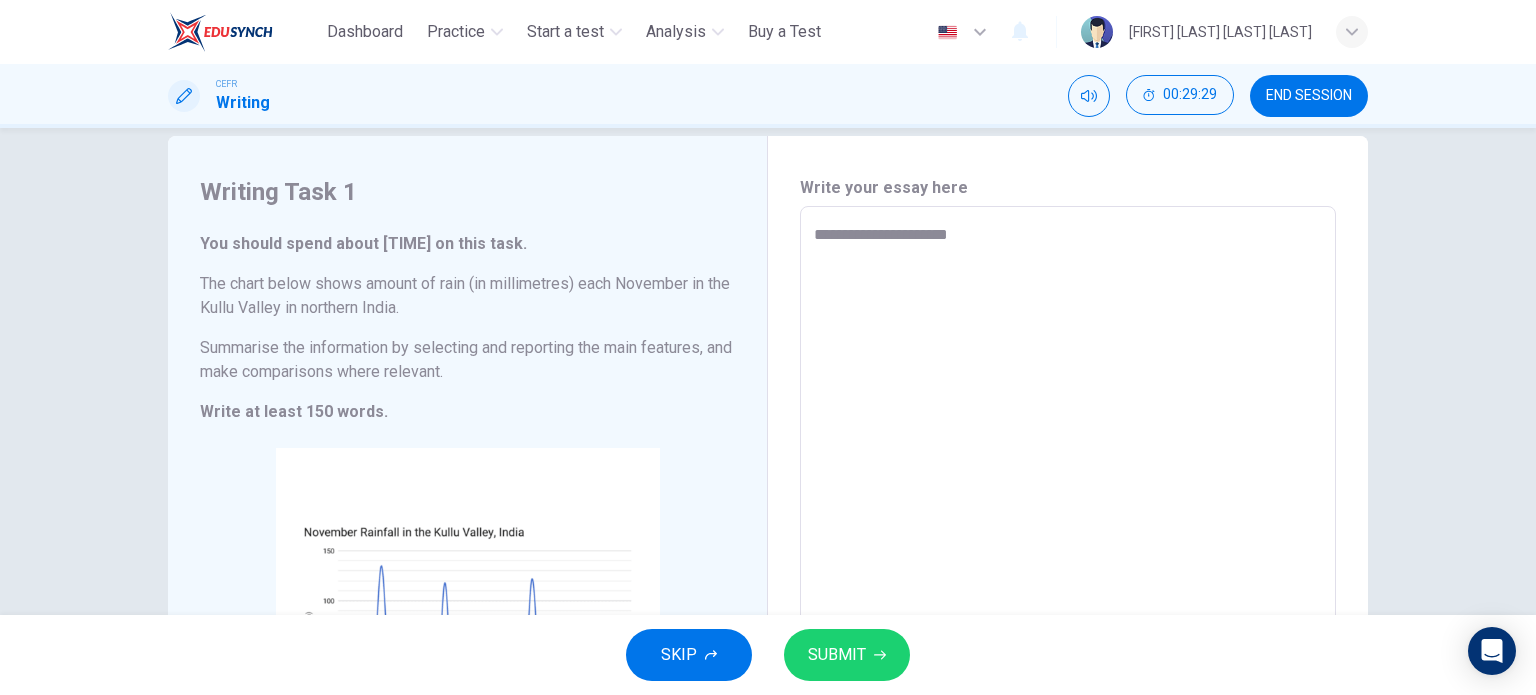 type 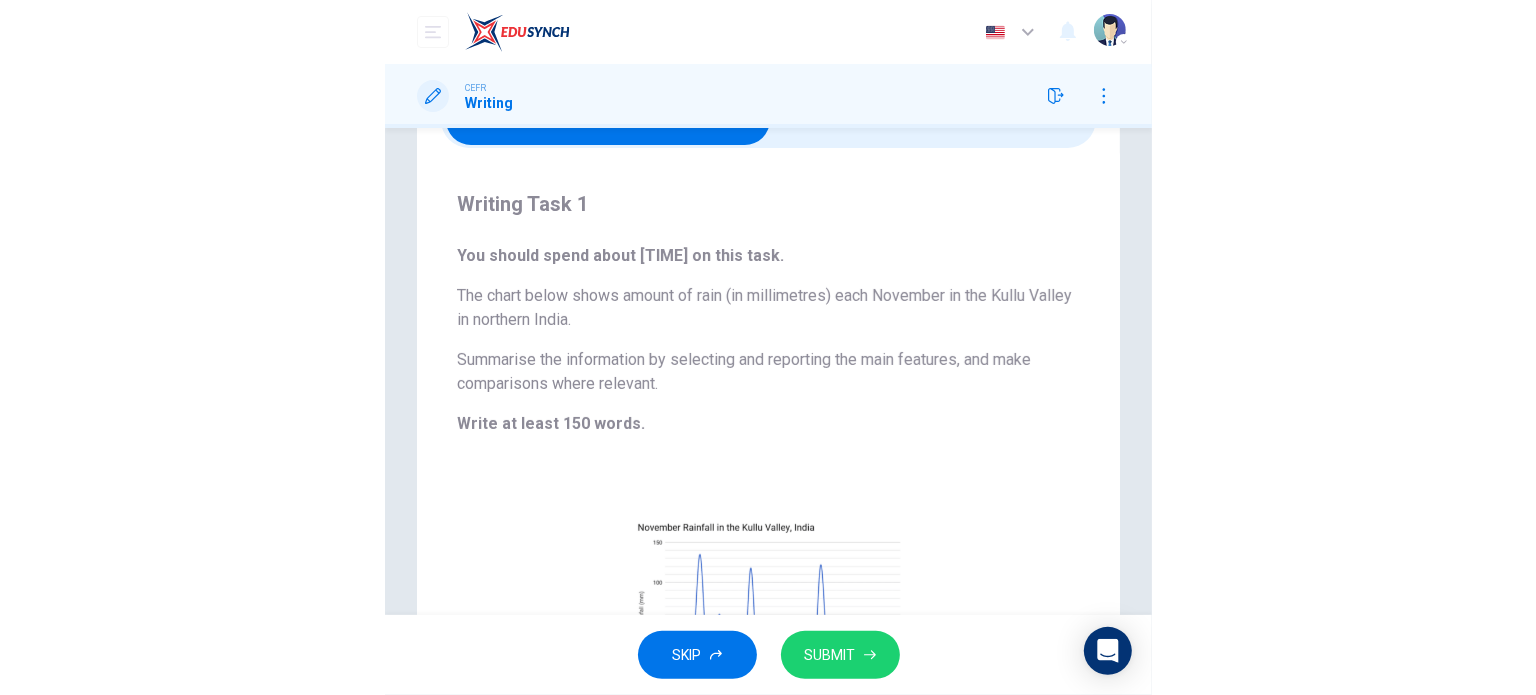 scroll, scrollTop: 335, scrollLeft: 0, axis: vertical 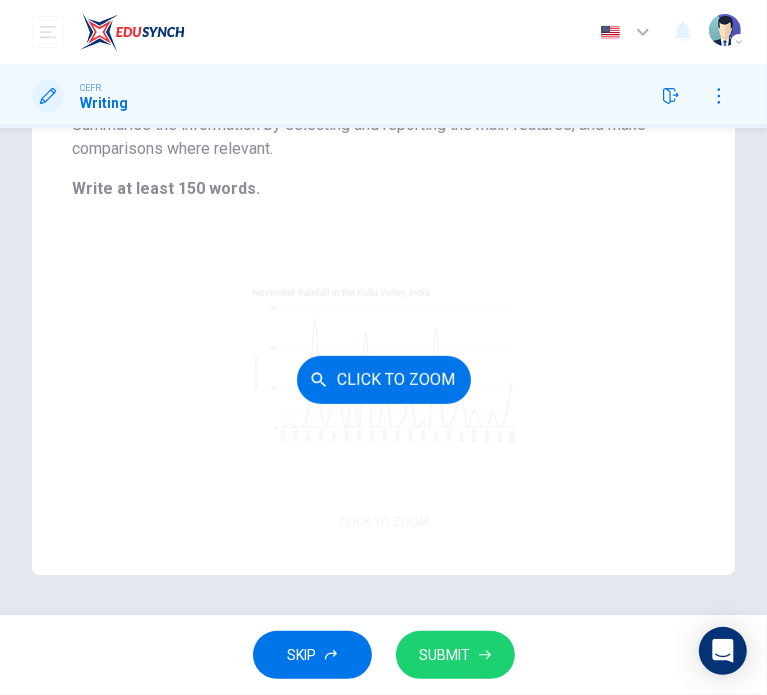 click on "Click to Zoom" at bounding box center (384, 380) 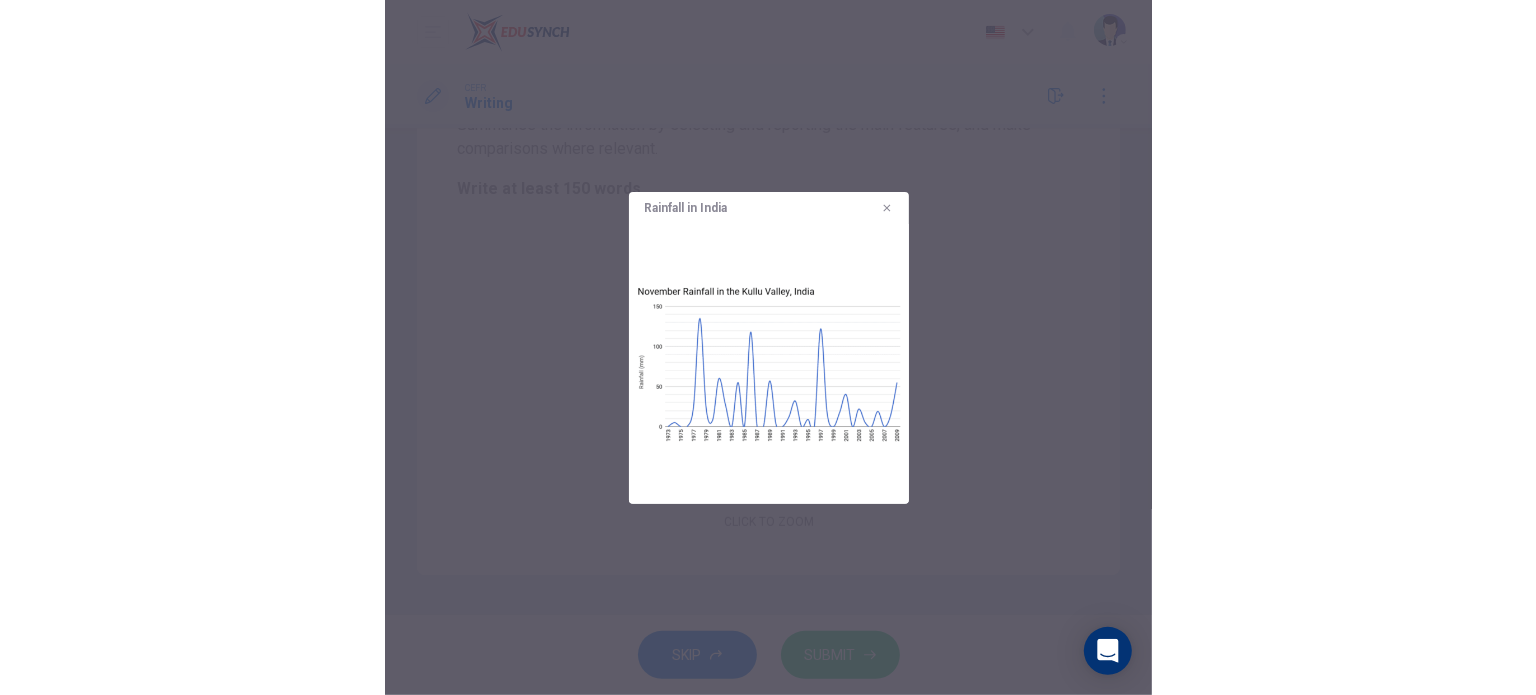 scroll, scrollTop: 288, scrollLeft: 0, axis: vertical 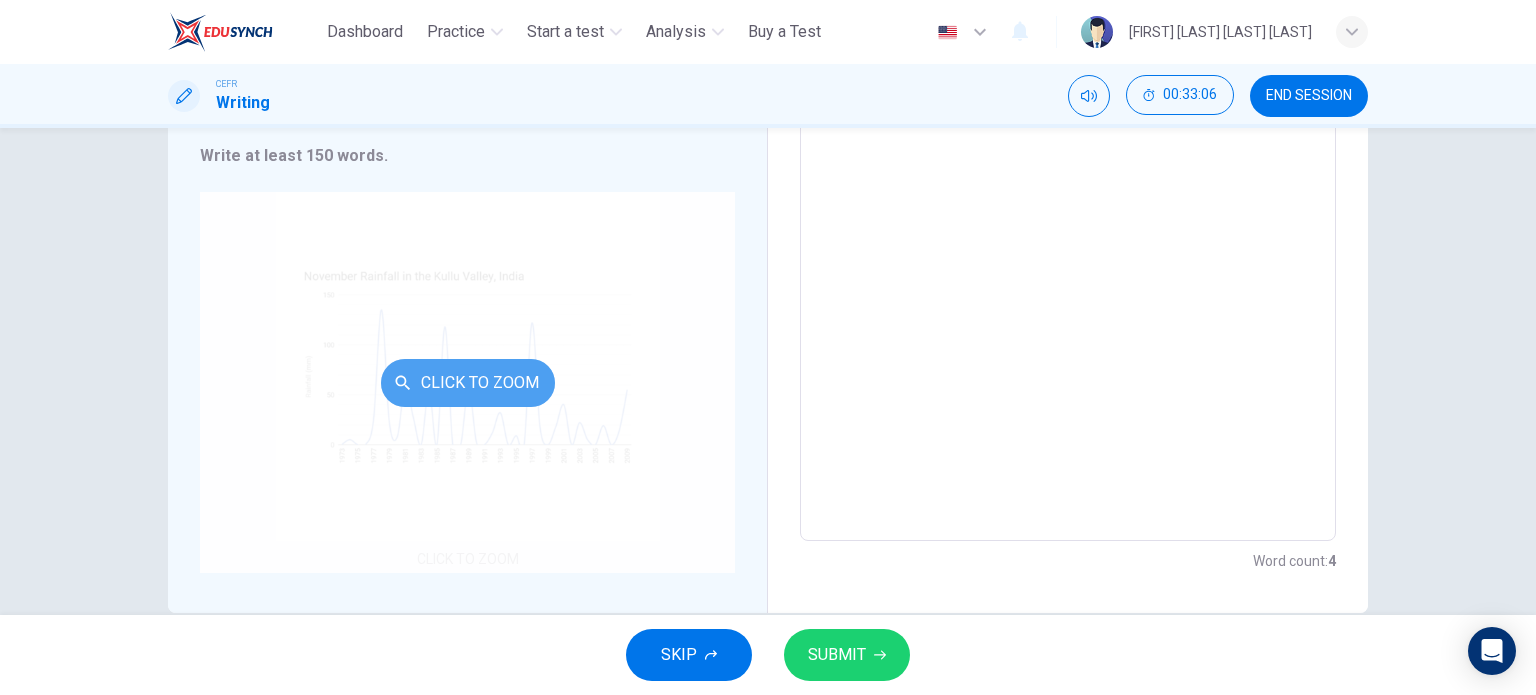 click on "Click to Zoom" at bounding box center (468, 383) 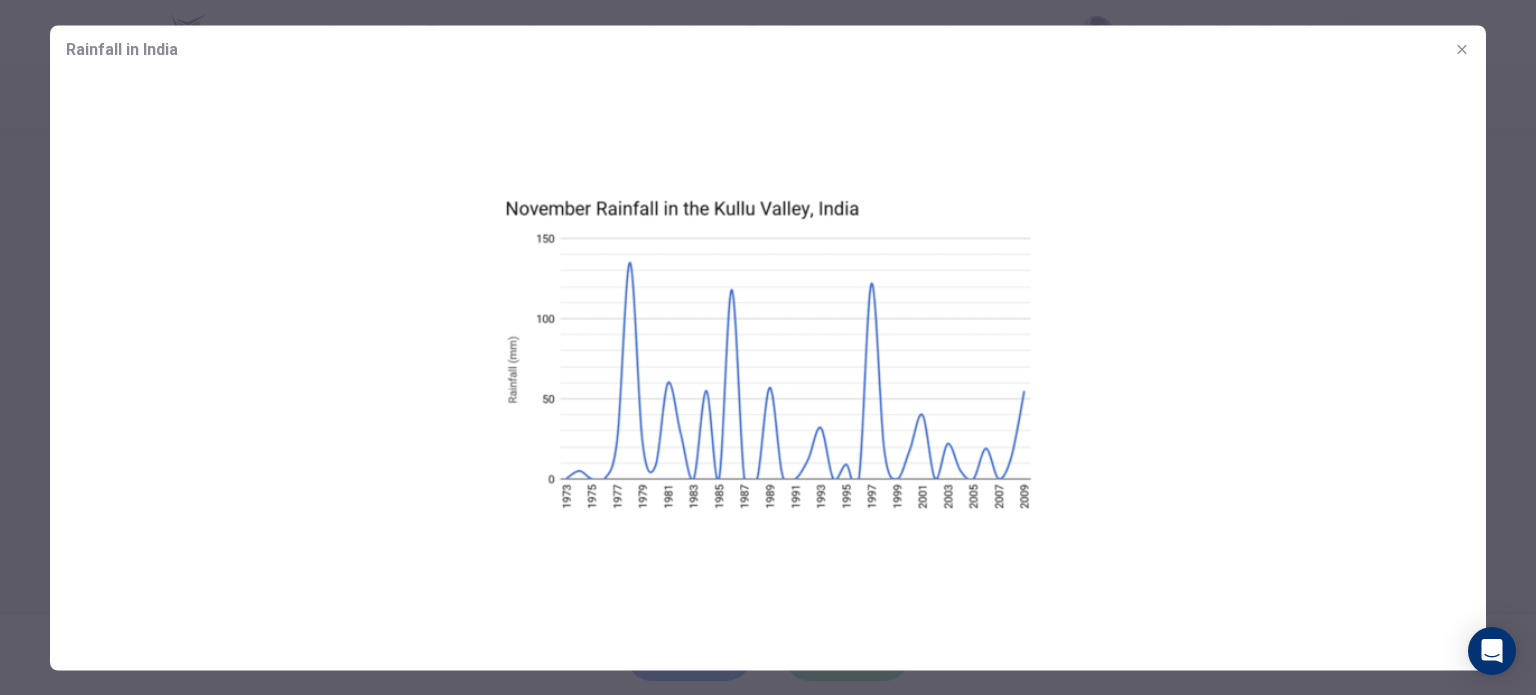 click at bounding box center (768, 347) 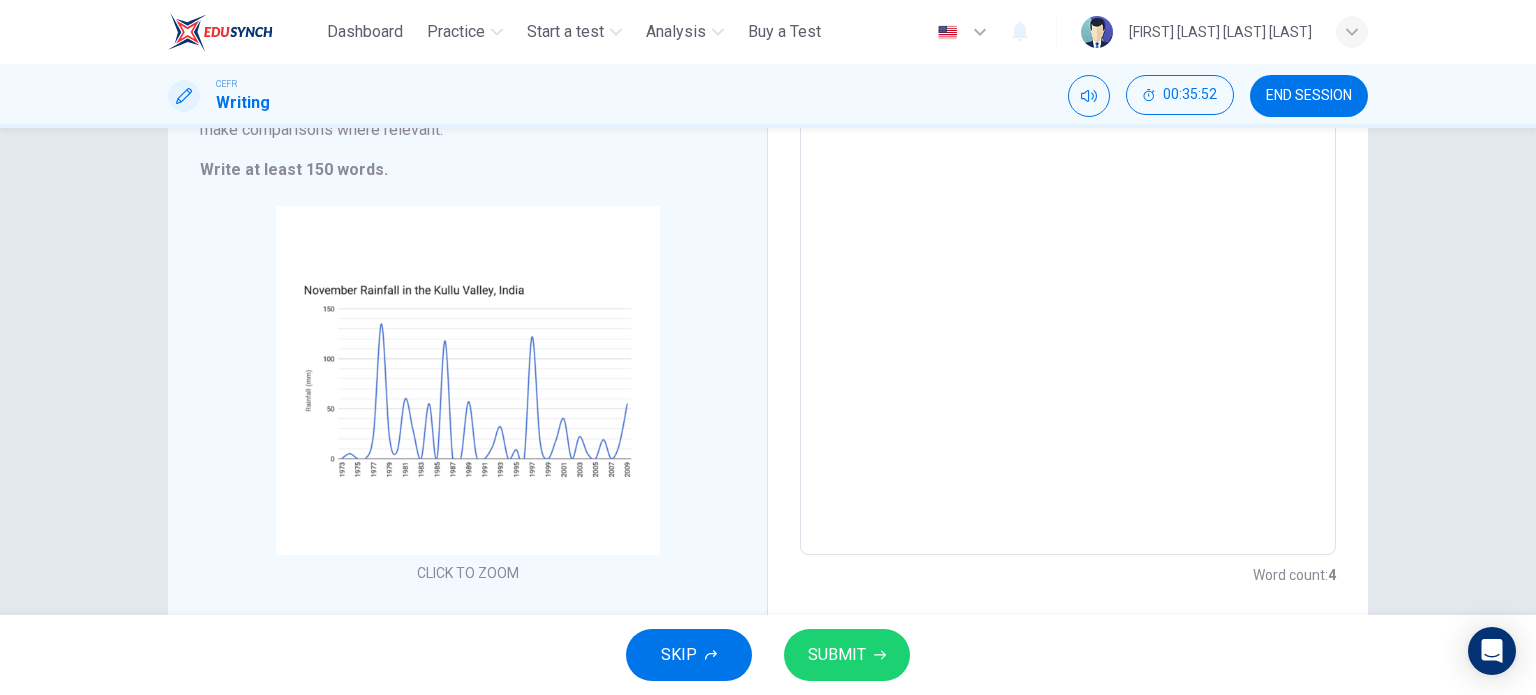 scroll, scrollTop: 325, scrollLeft: 0, axis: vertical 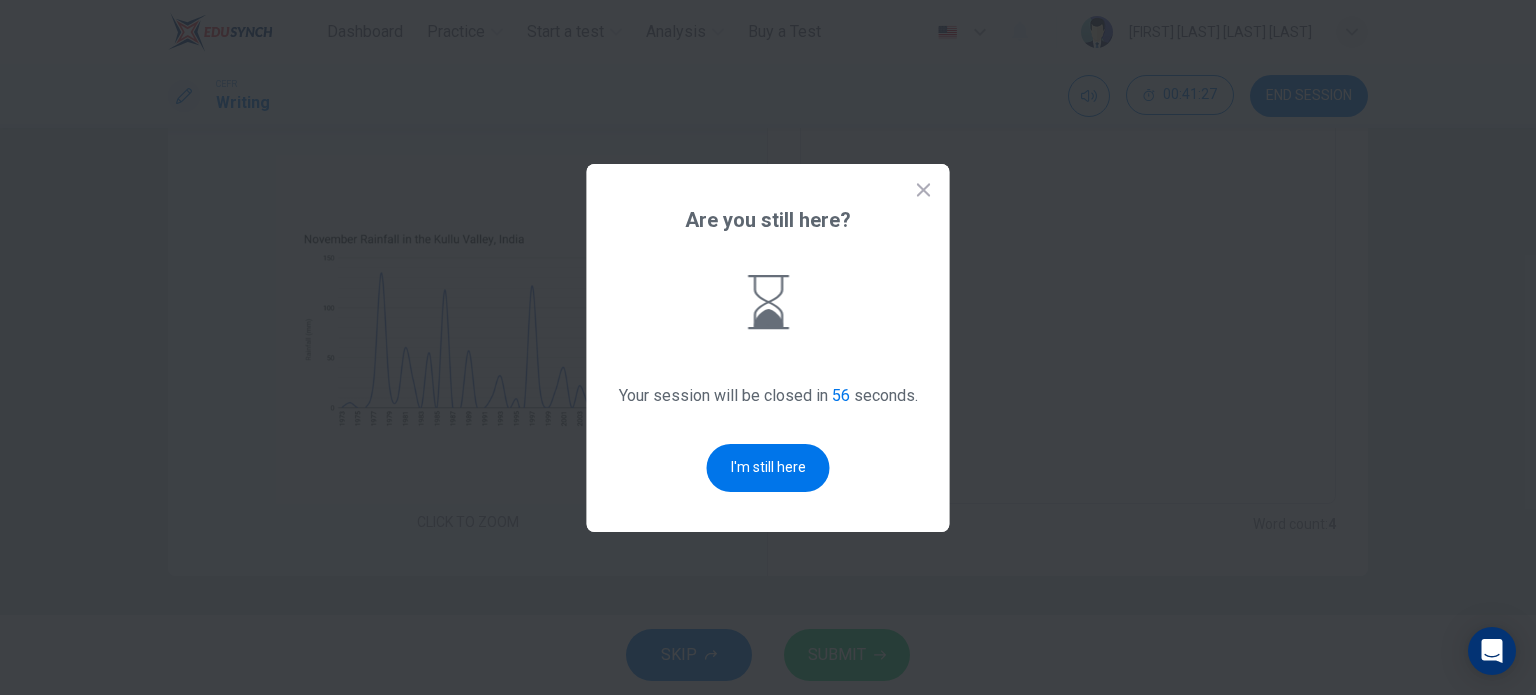 click at bounding box center (768, 347) 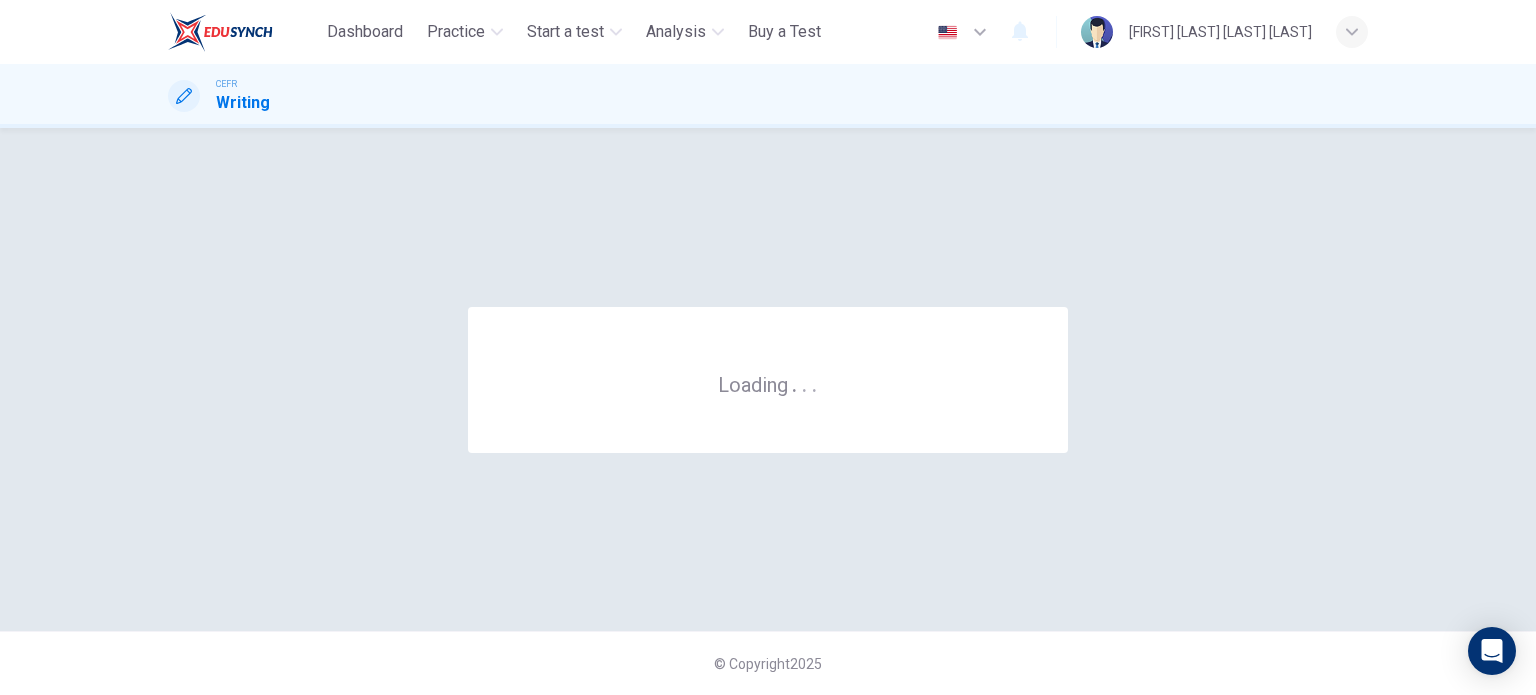 scroll, scrollTop: 0, scrollLeft: 0, axis: both 